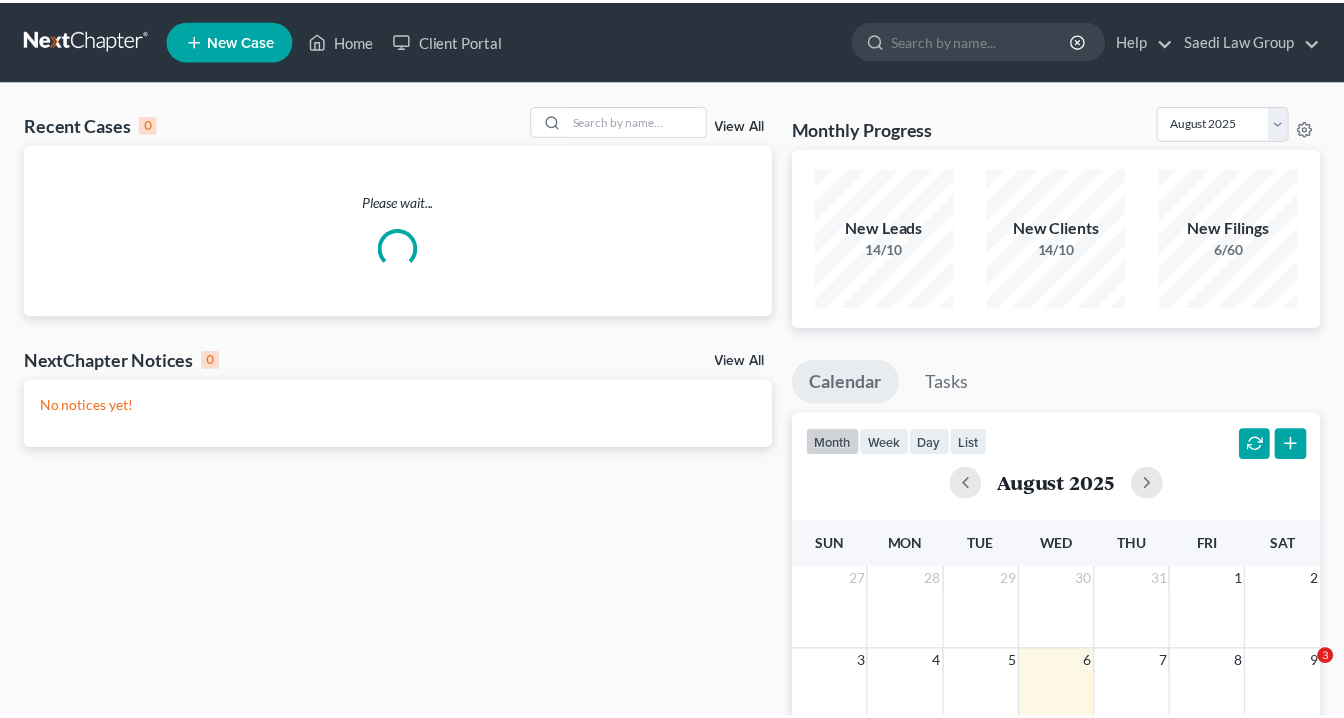 scroll, scrollTop: 0, scrollLeft: 0, axis: both 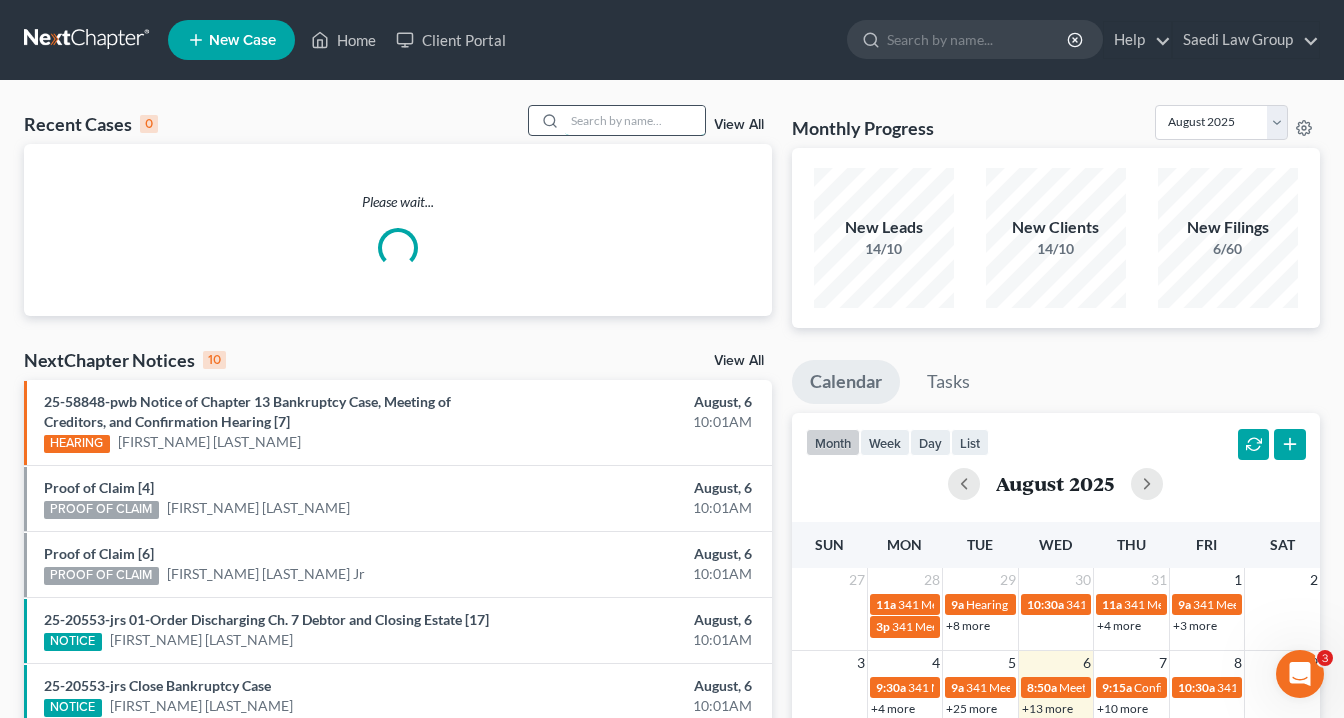 click at bounding box center (635, 120) 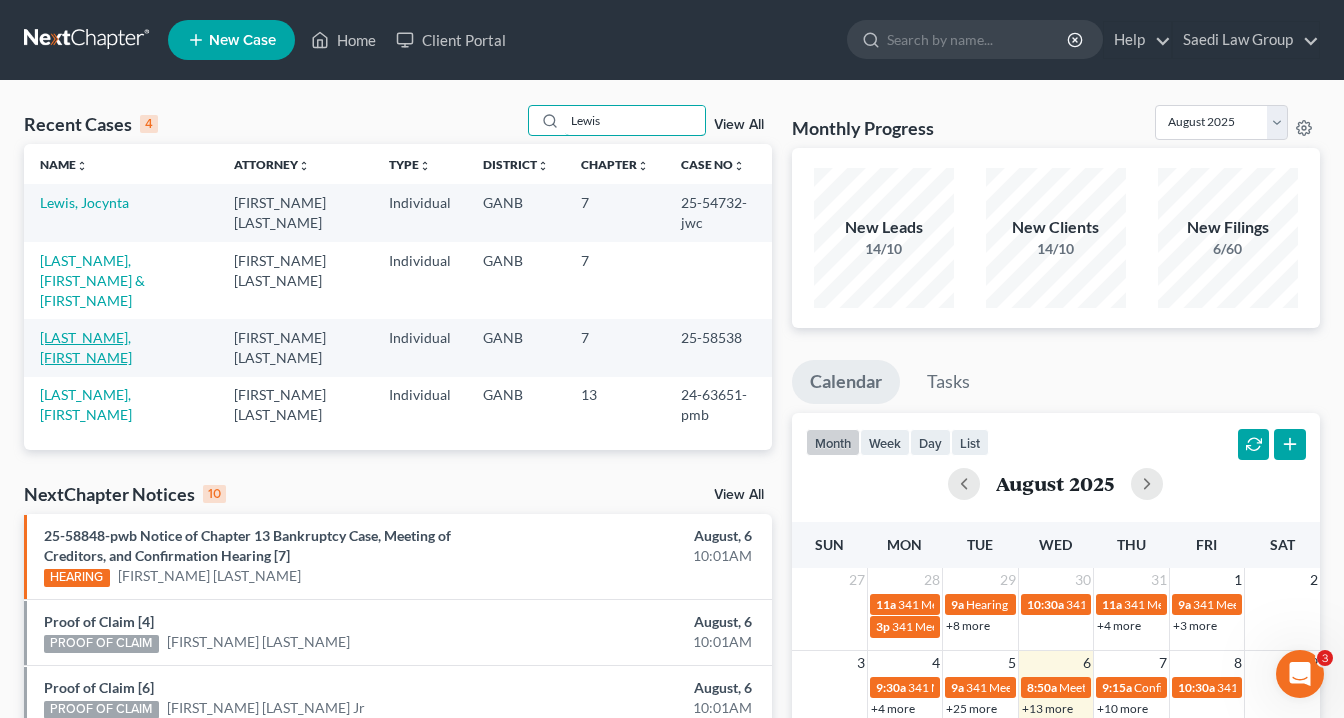 type on "Lewis" 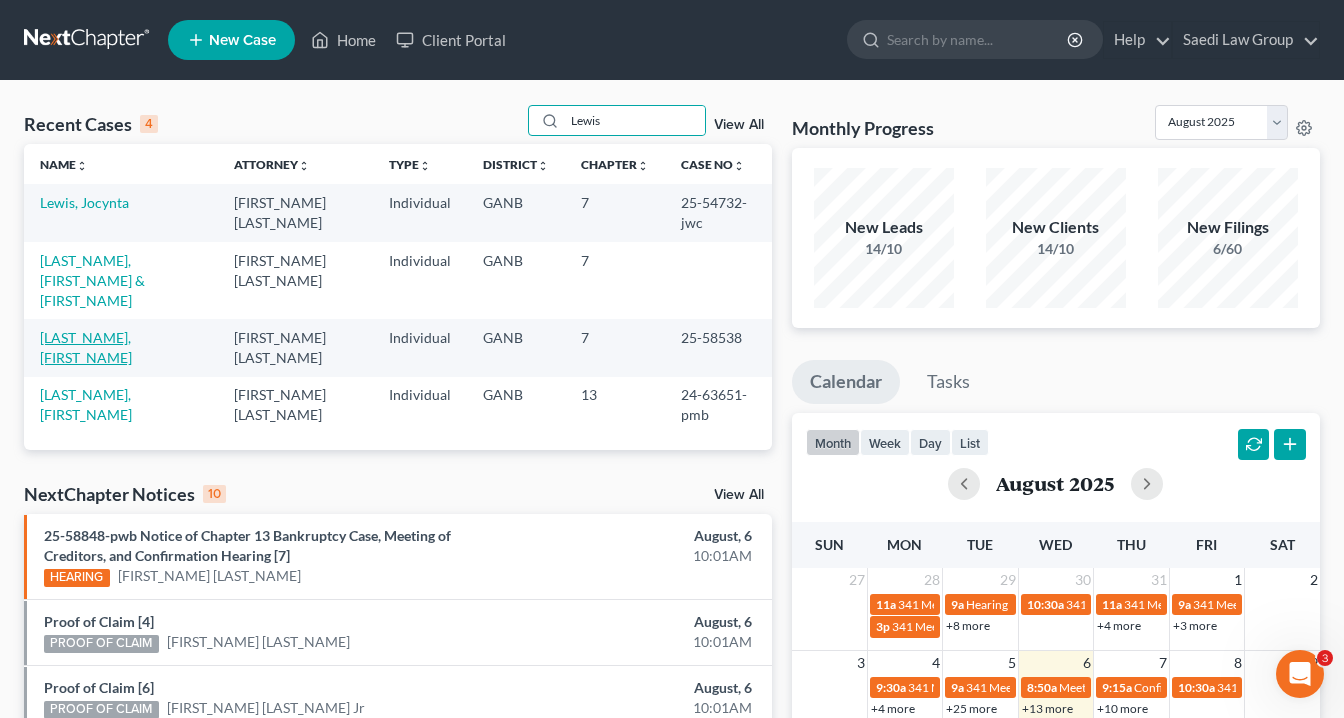 click on "[LAST_NAME], [FIRST_NAME]" at bounding box center (86, 347) 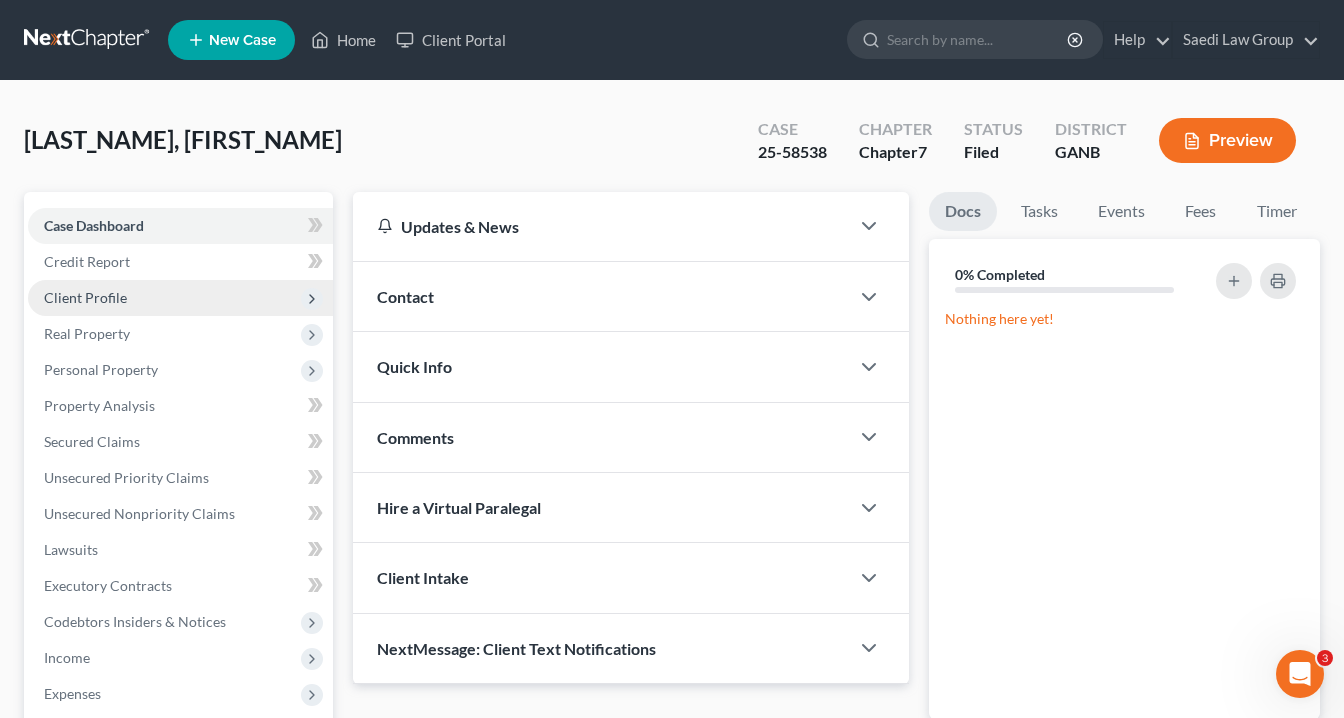 click on "Client Profile" at bounding box center (85, 297) 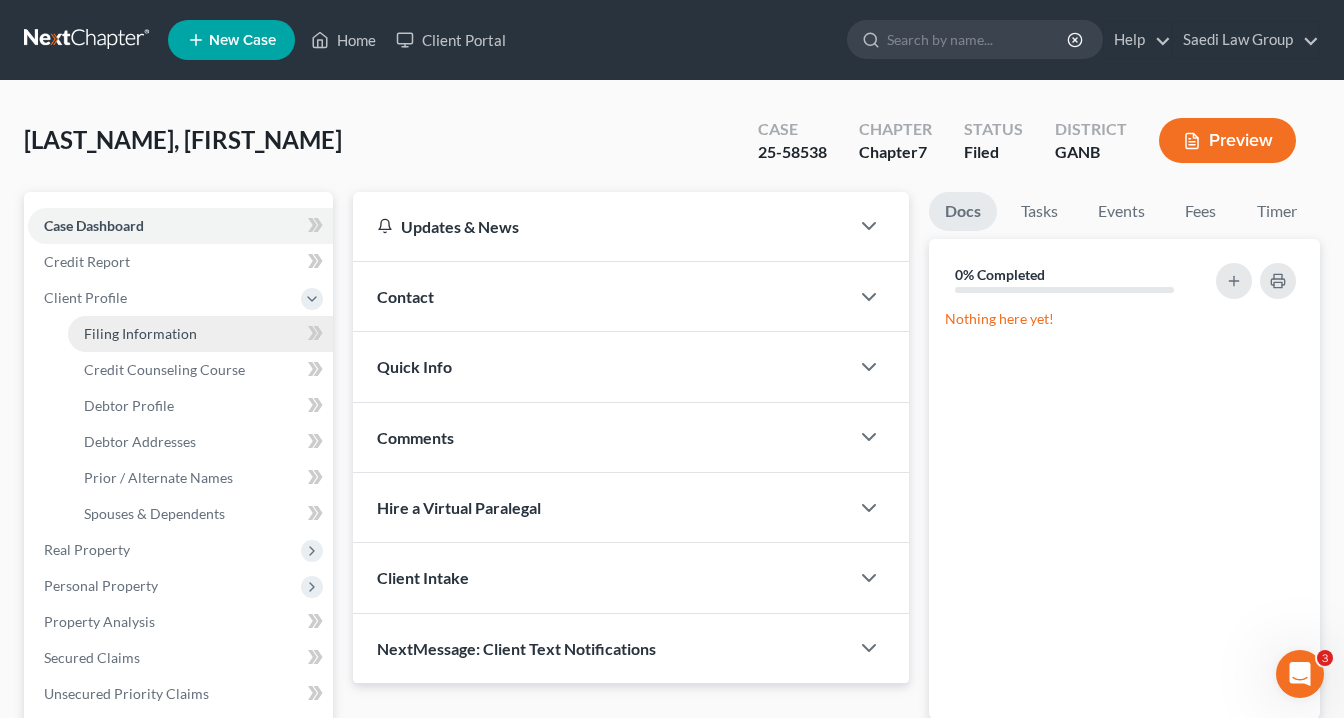 click on "Filing Information" at bounding box center (140, 333) 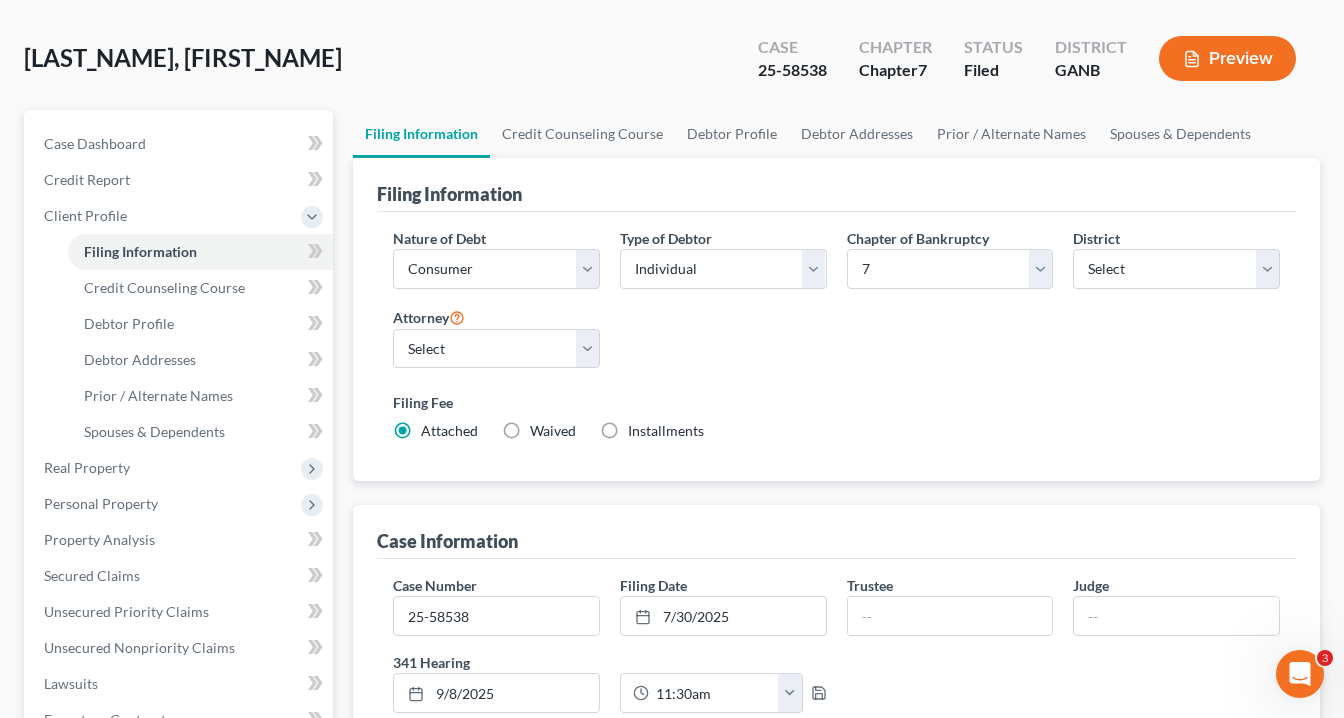 scroll, scrollTop: 160, scrollLeft: 0, axis: vertical 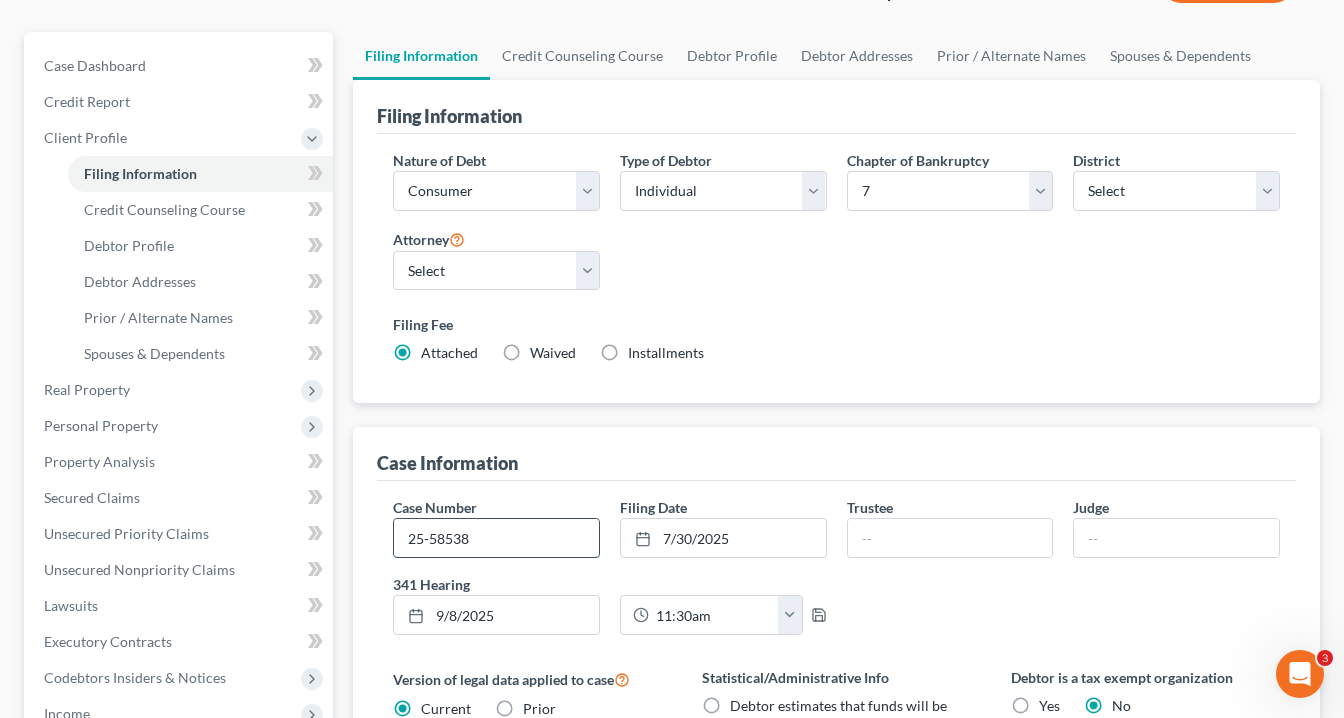 click on "25-58538" at bounding box center [496, 538] 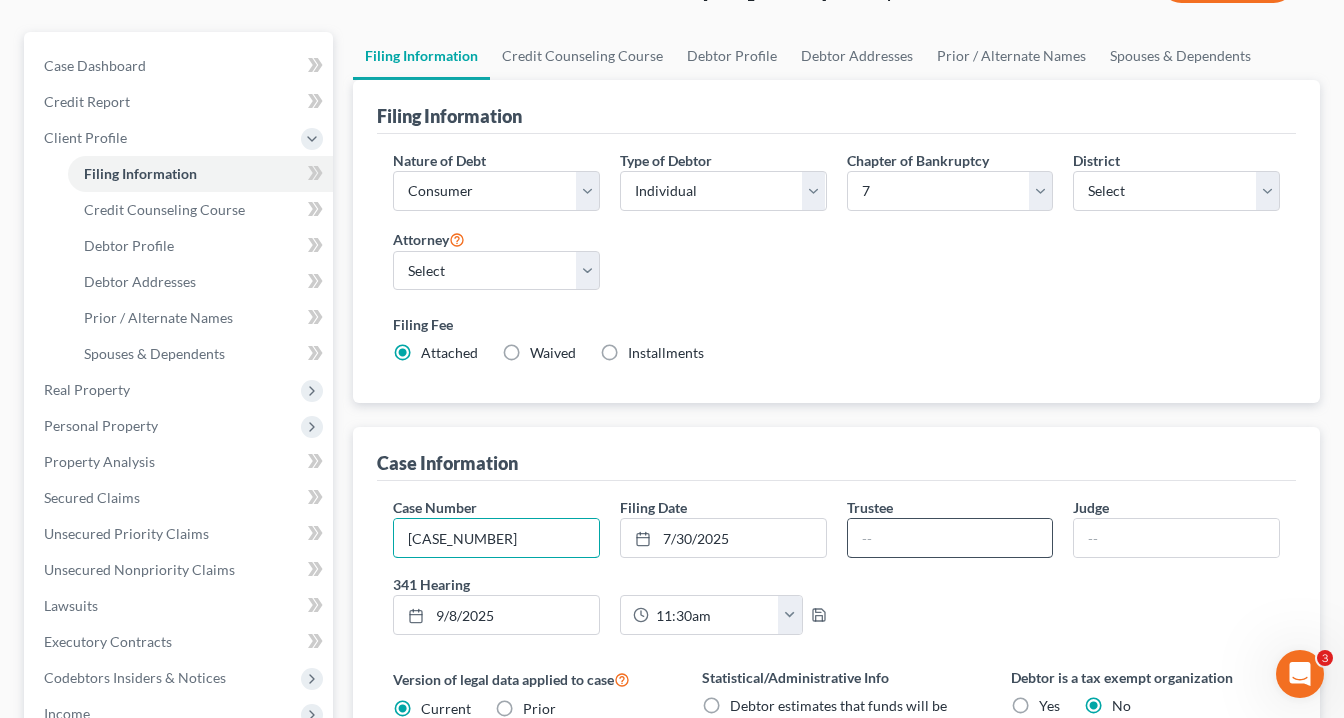 type on "[CASE_NUMBER]" 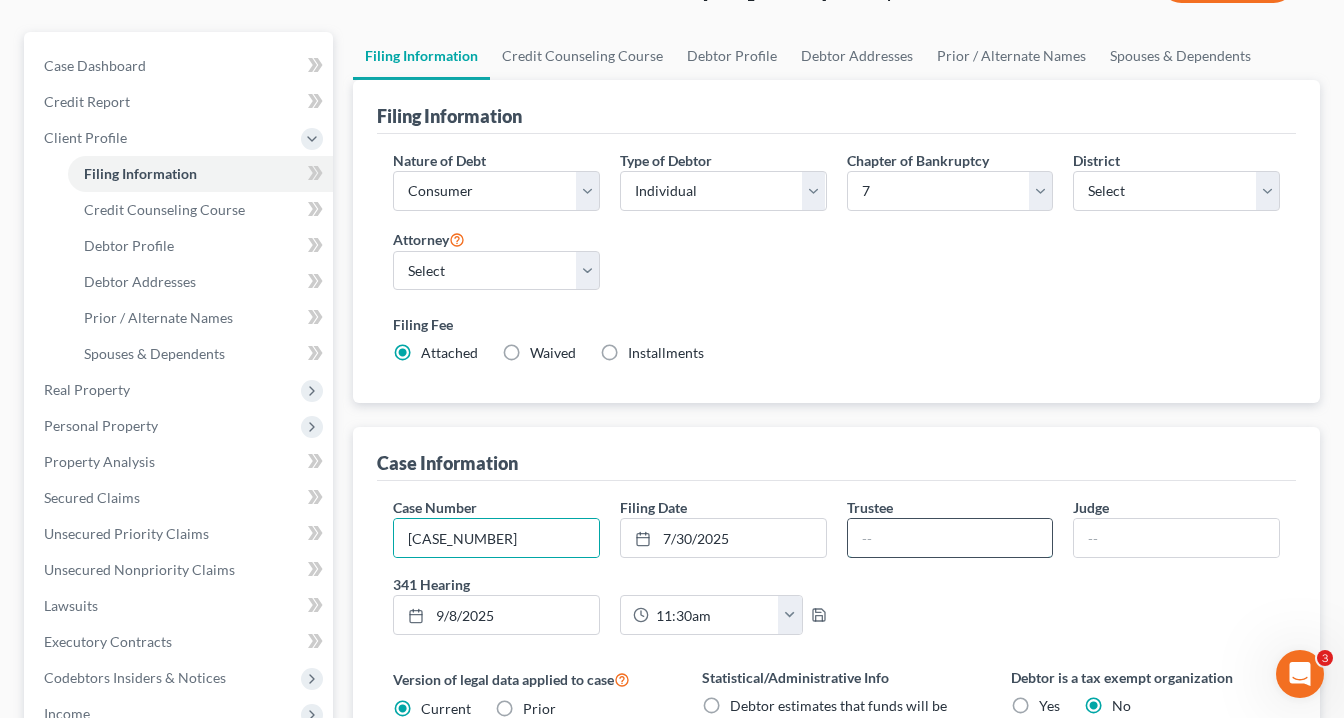 click at bounding box center [950, 538] 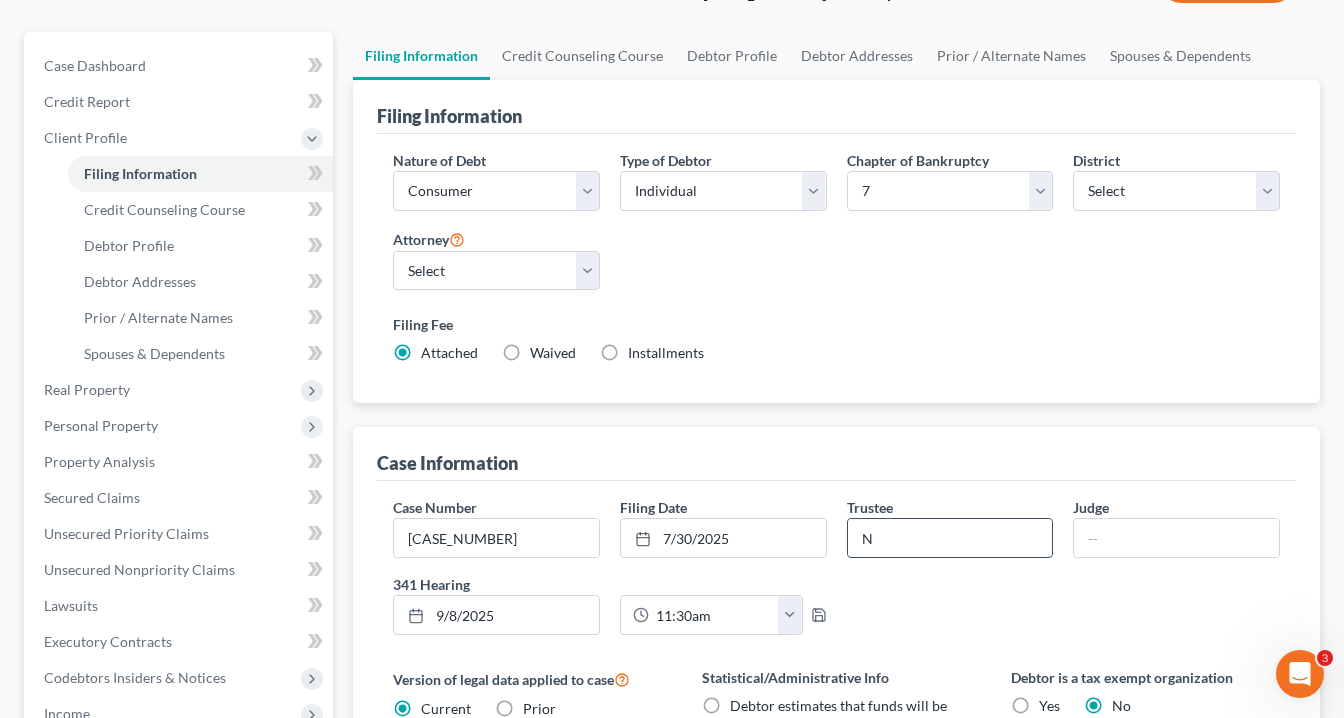 type on "[FIRST_NAME] [INITIAL]. [LAST_NAME]" 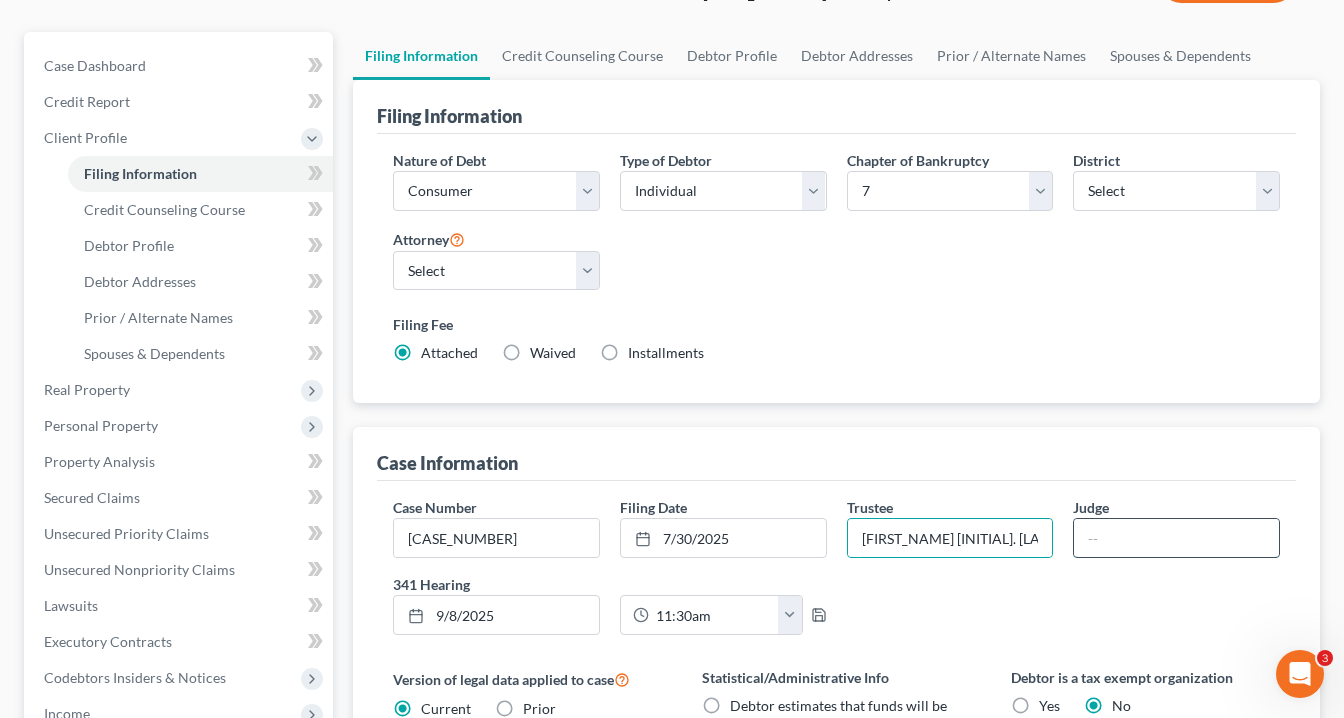 click at bounding box center [1176, 538] 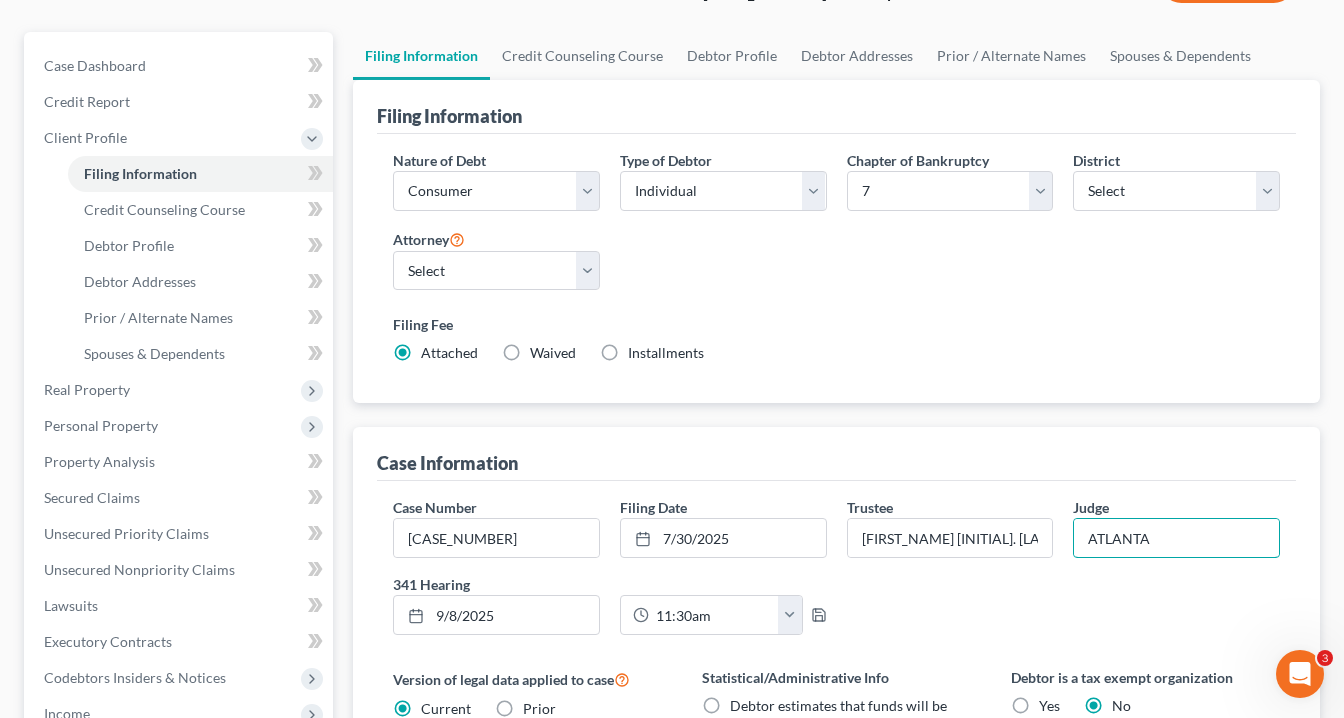 type on "ATLANTA" 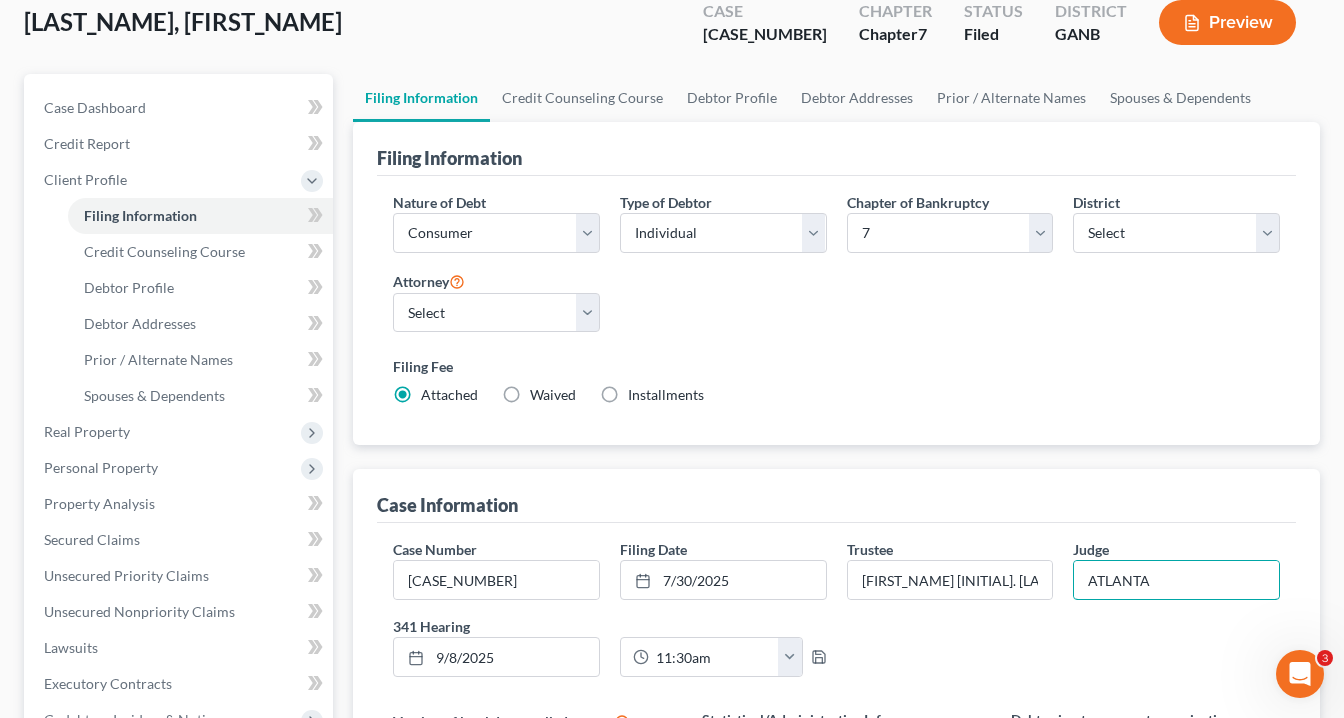 scroll, scrollTop: 0, scrollLeft: 0, axis: both 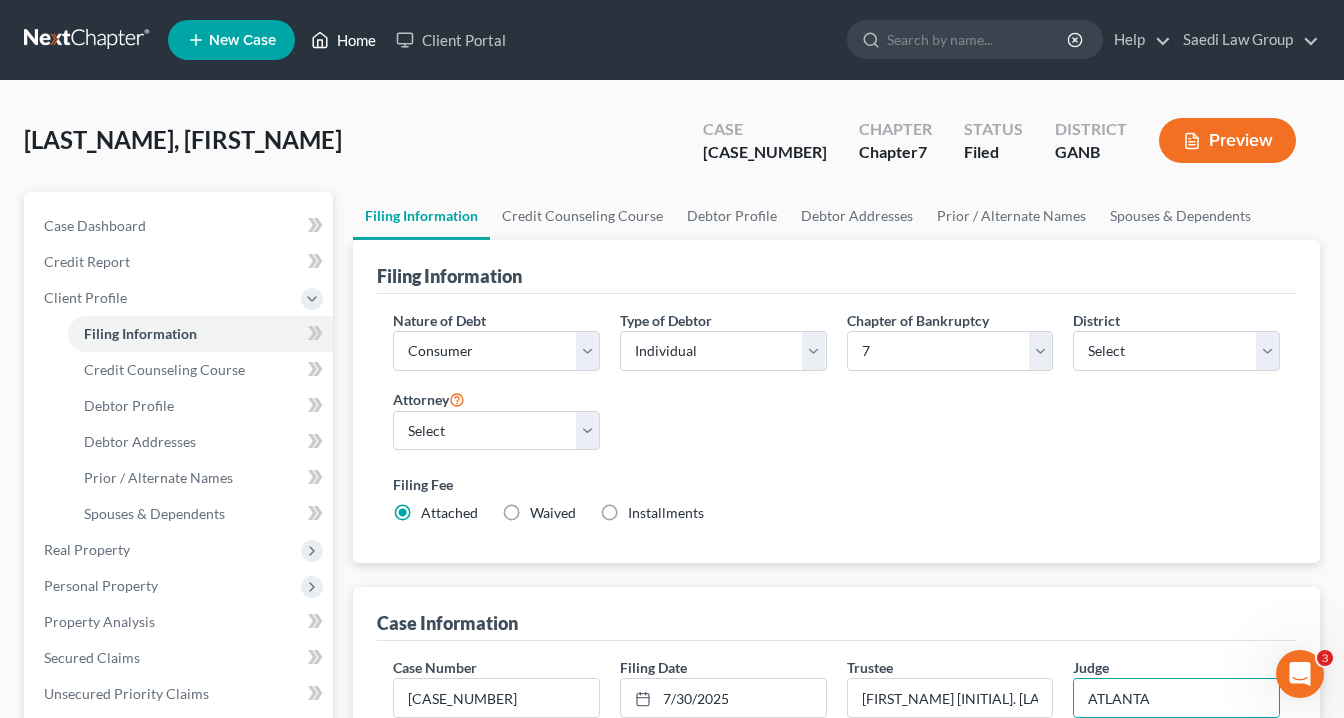 click on "Home" at bounding box center [343, 40] 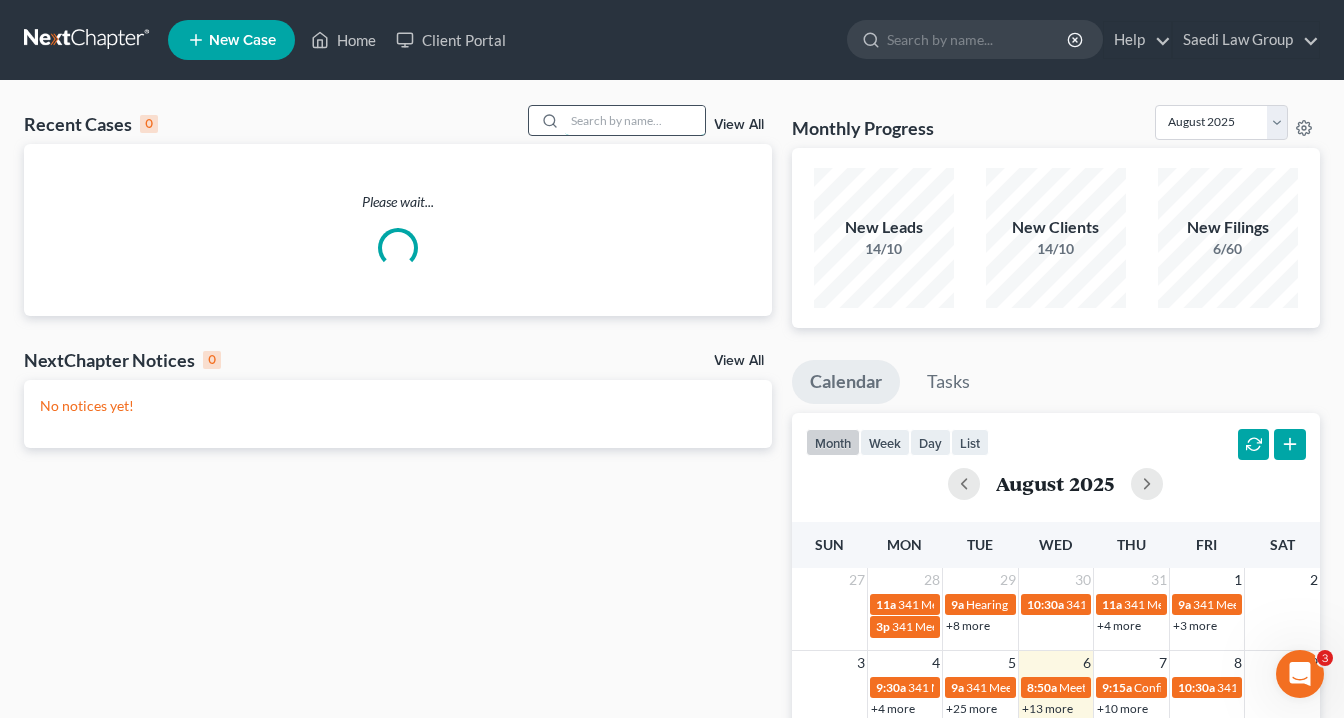 click at bounding box center (635, 120) 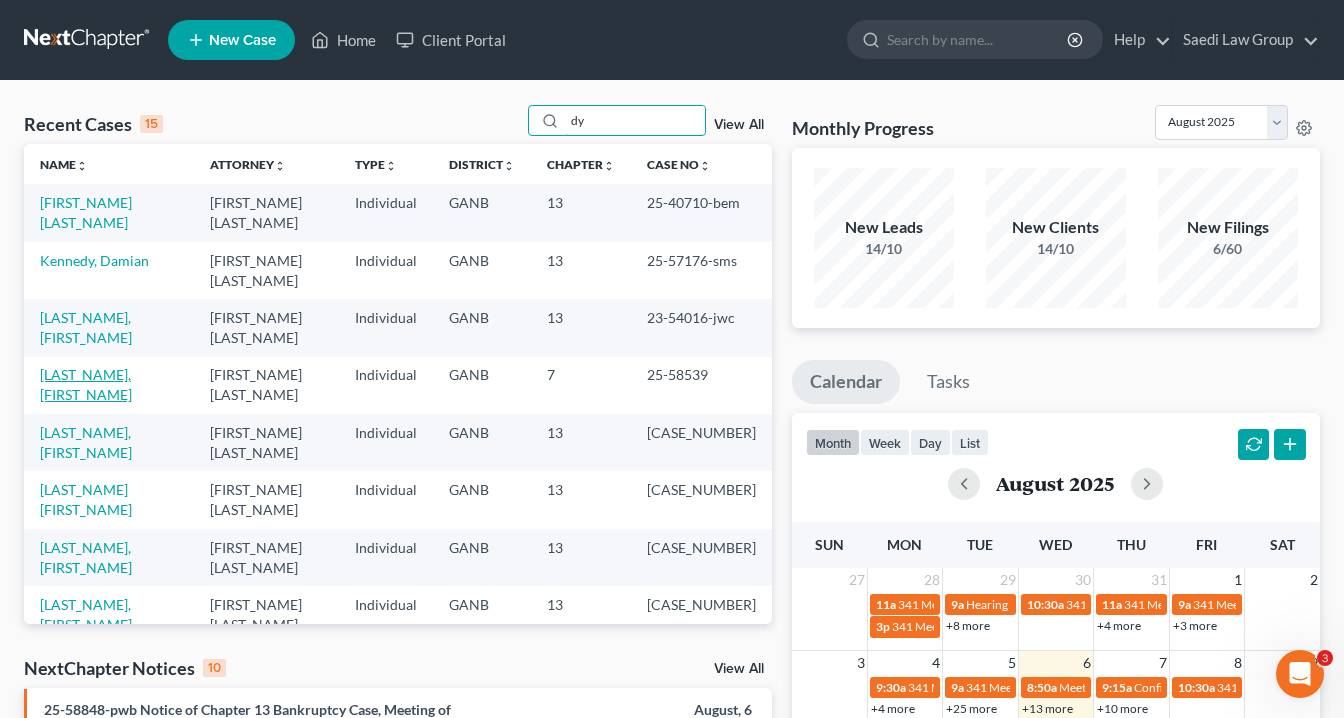 type on "dy" 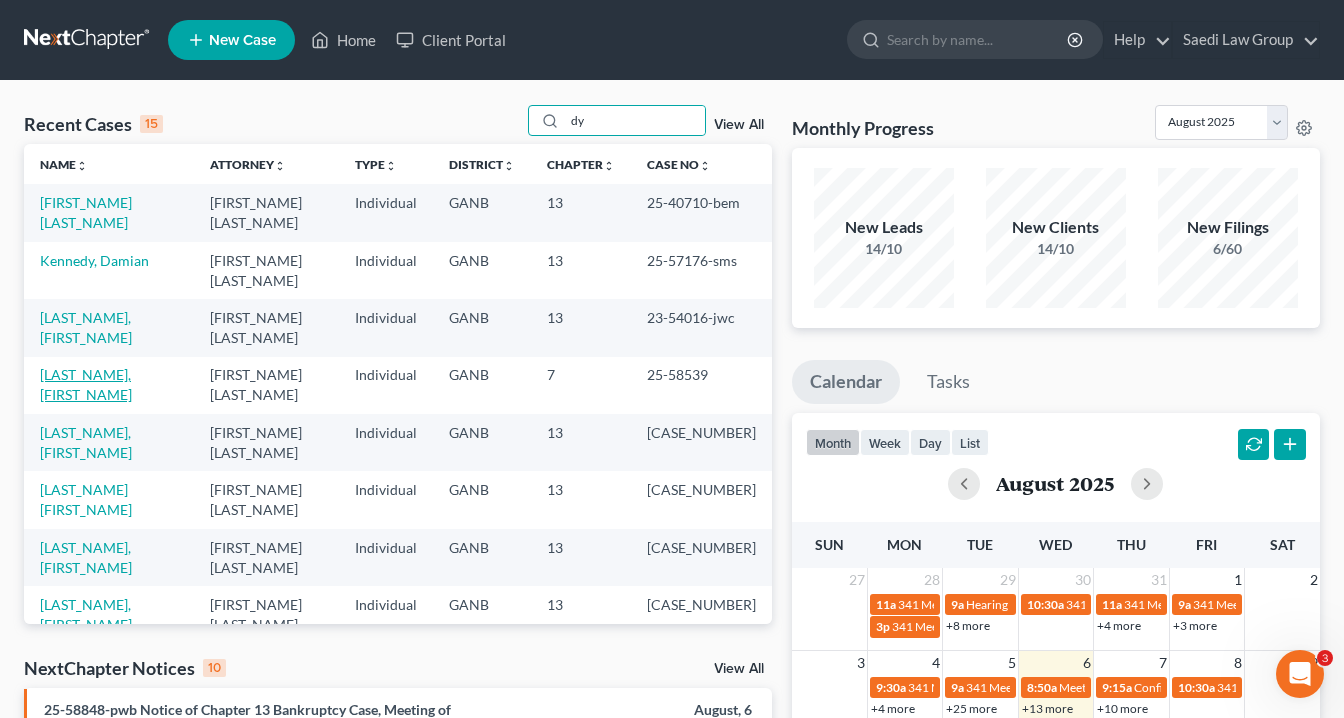 click on "[LAST_NAME], [FIRST_NAME]" at bounding box center [86, 384] 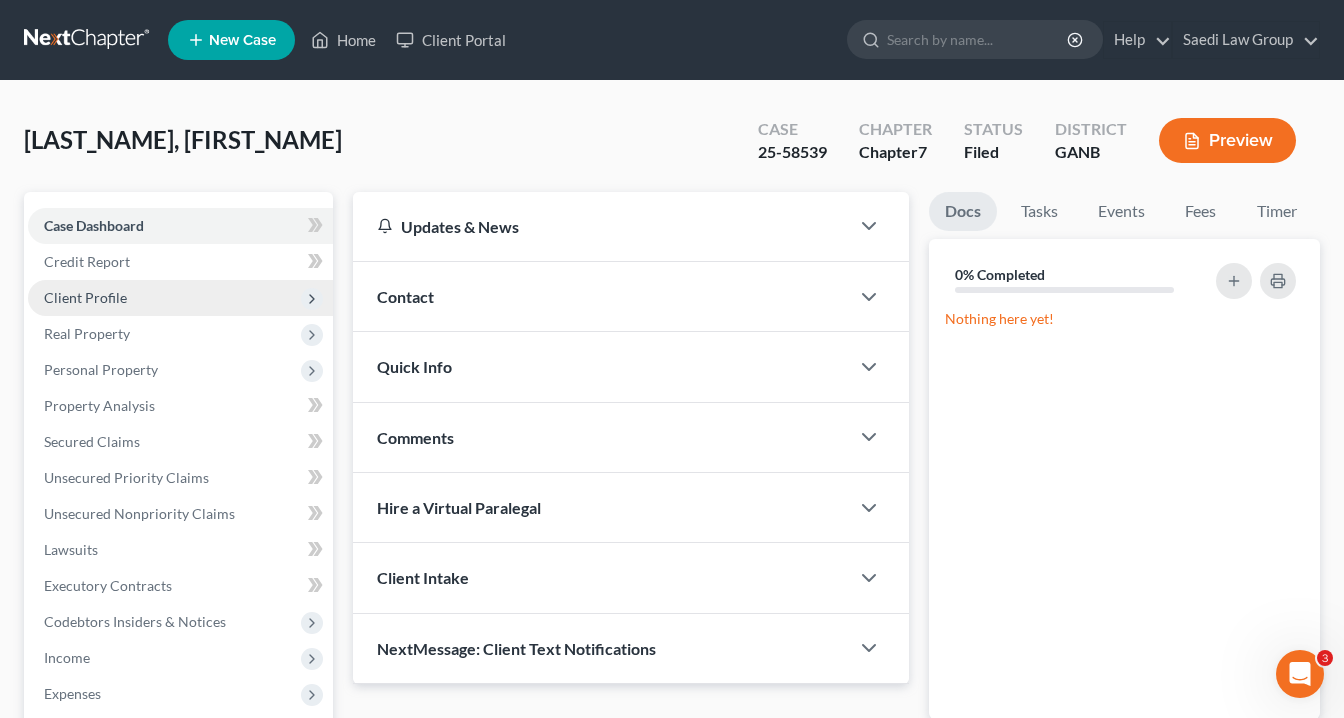 click on "Client Profile" at bounding box center [85, 297] 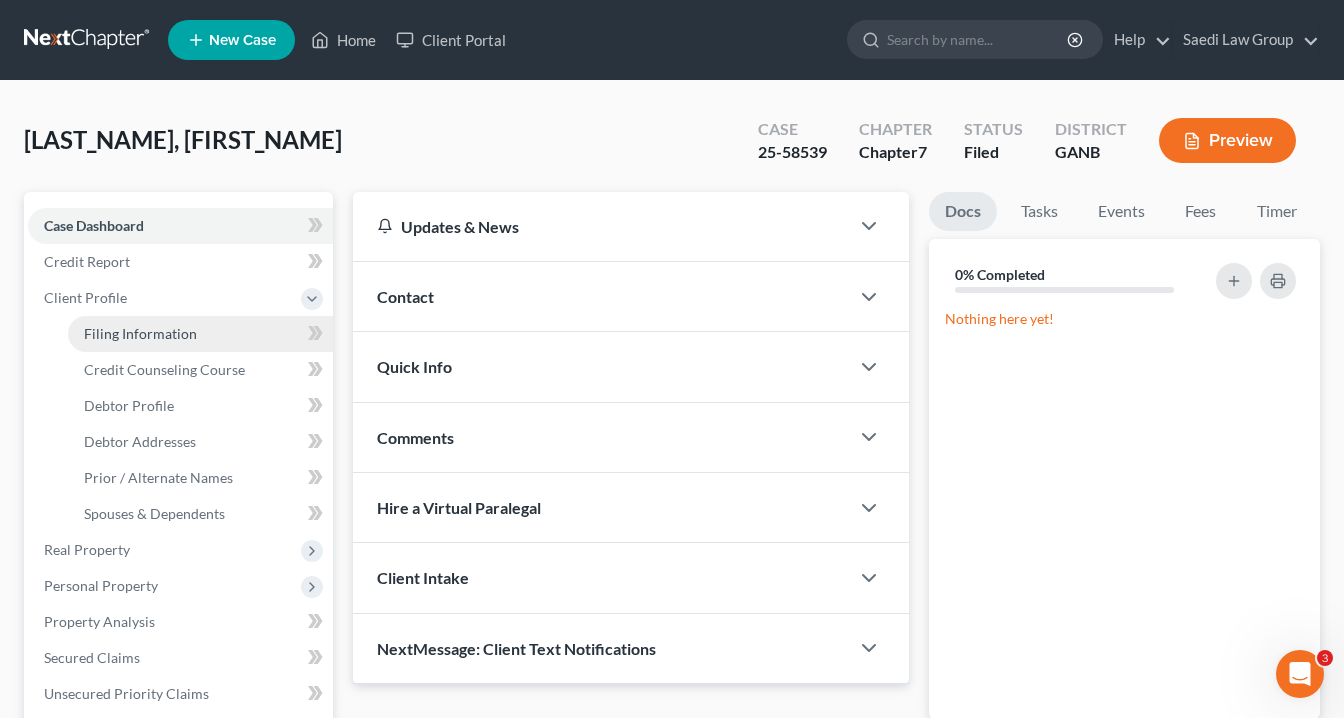 click on "Filing Information" at bounding box center [140, 333] 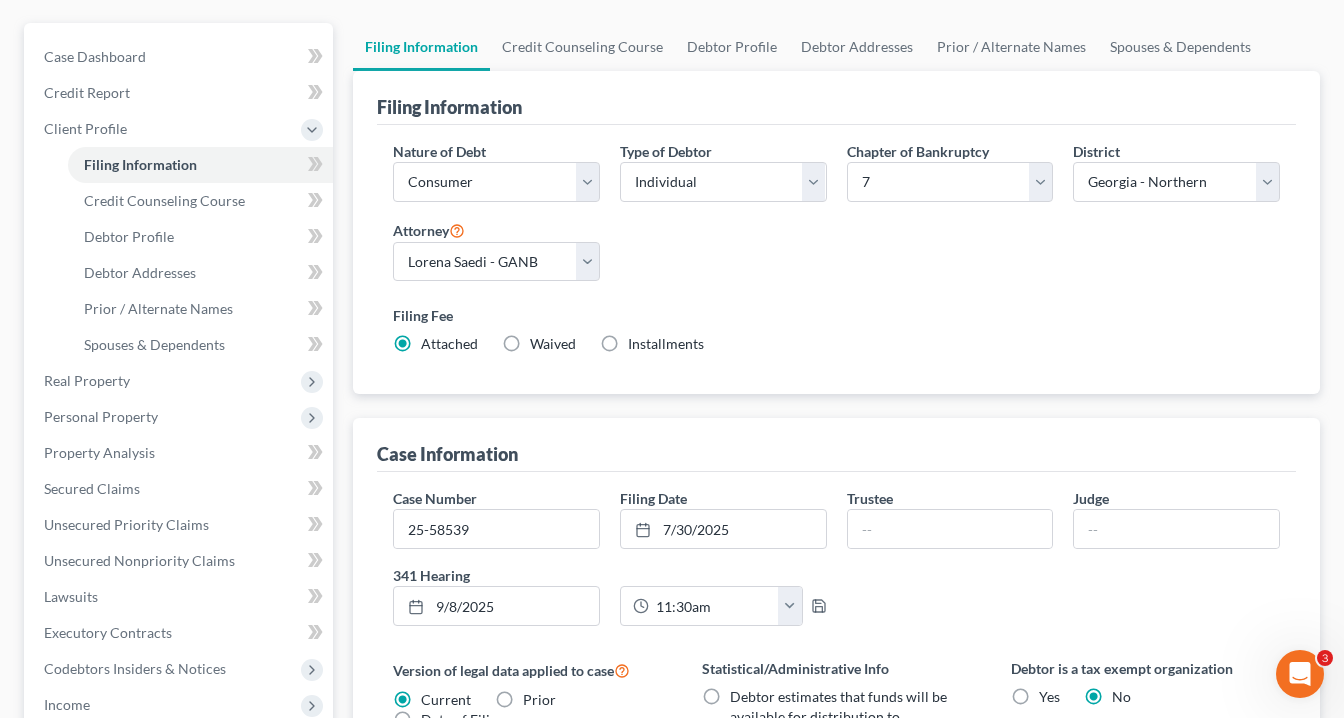 scroll, scrollTop: 240, scrollLeft: 0, axis: vertical 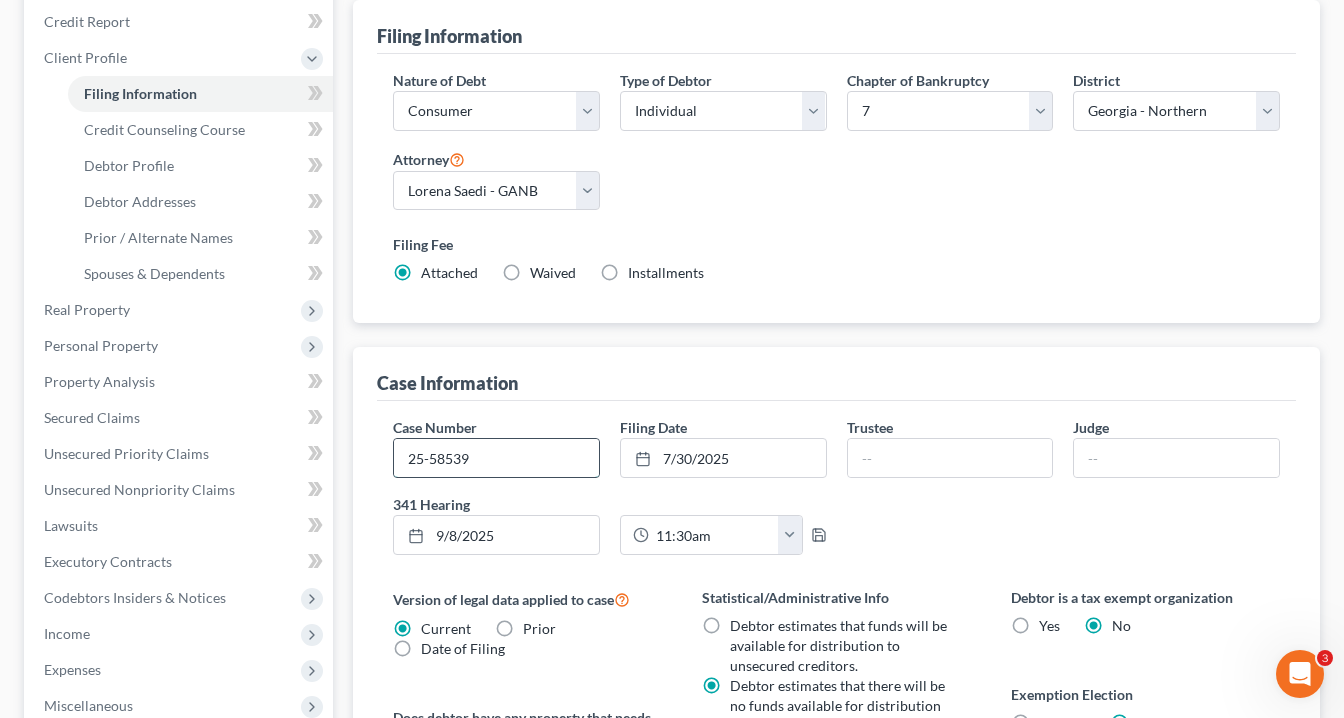 click on "25-58539" at bounding box center [496, 458] 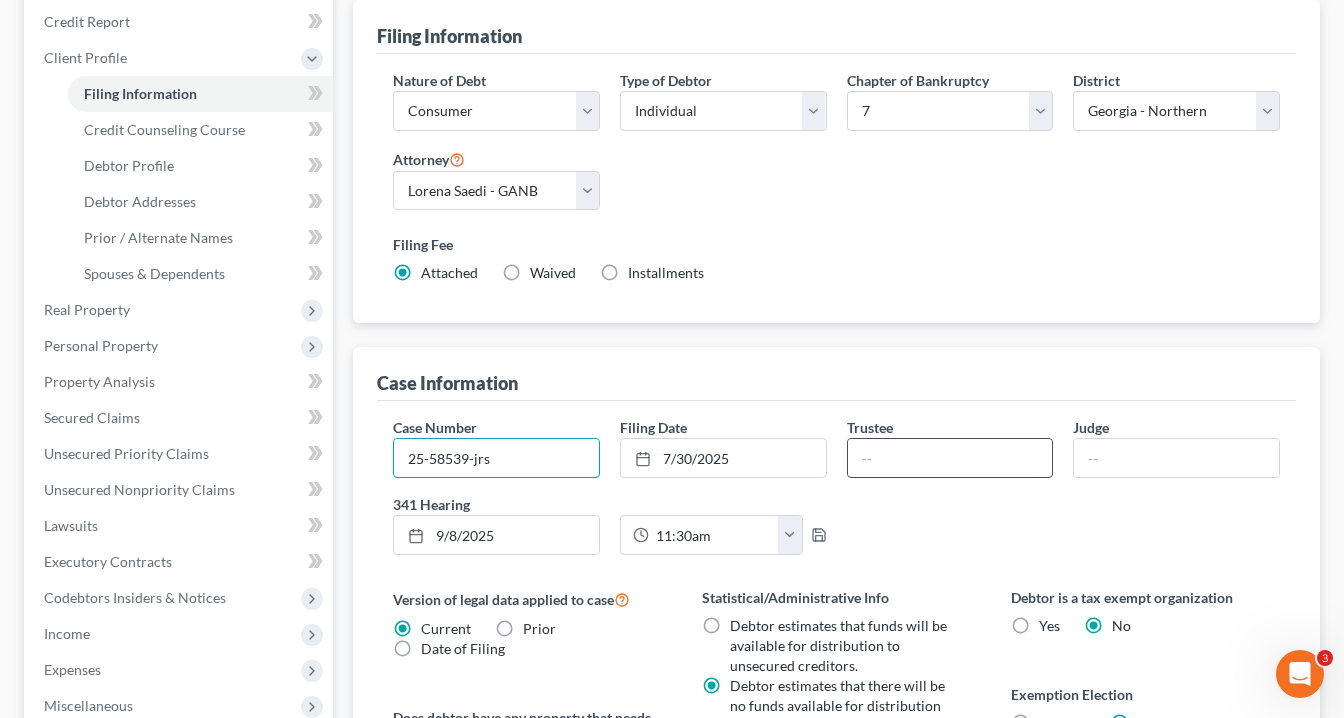 type on "25-58539-jrs" 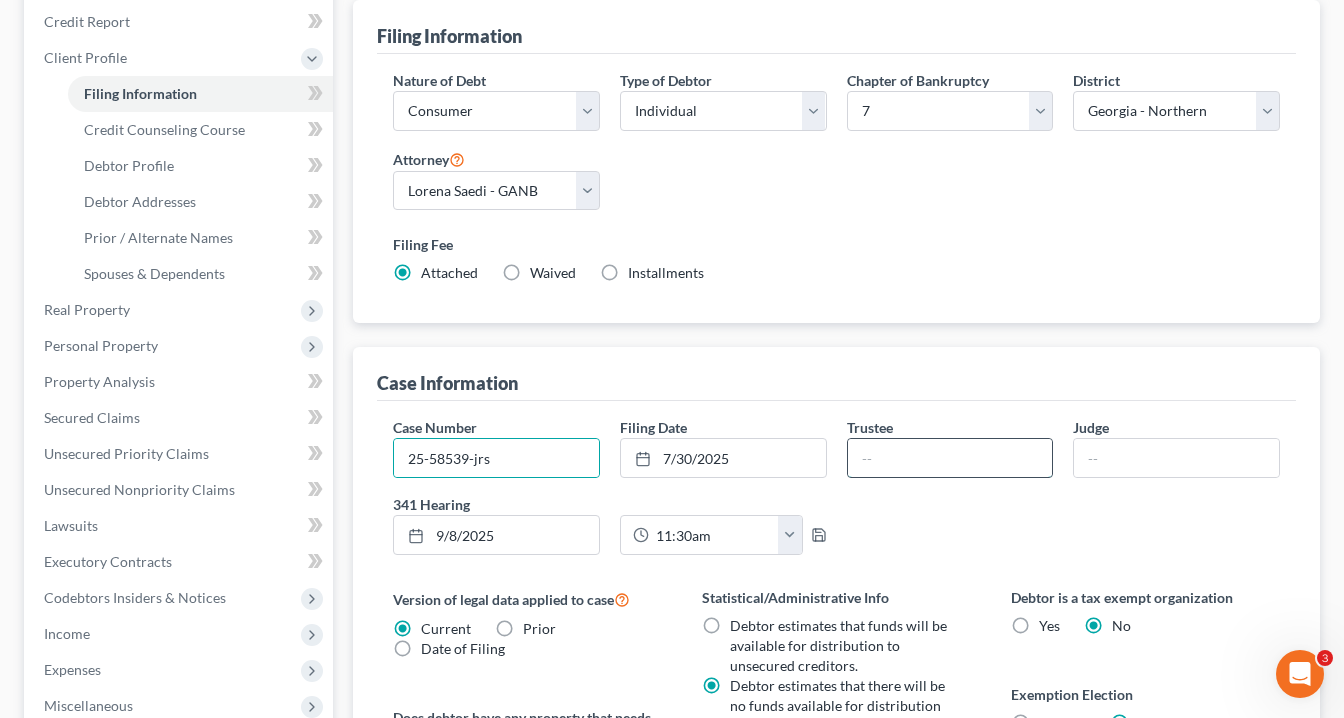 click at bounding box center [950, 458] 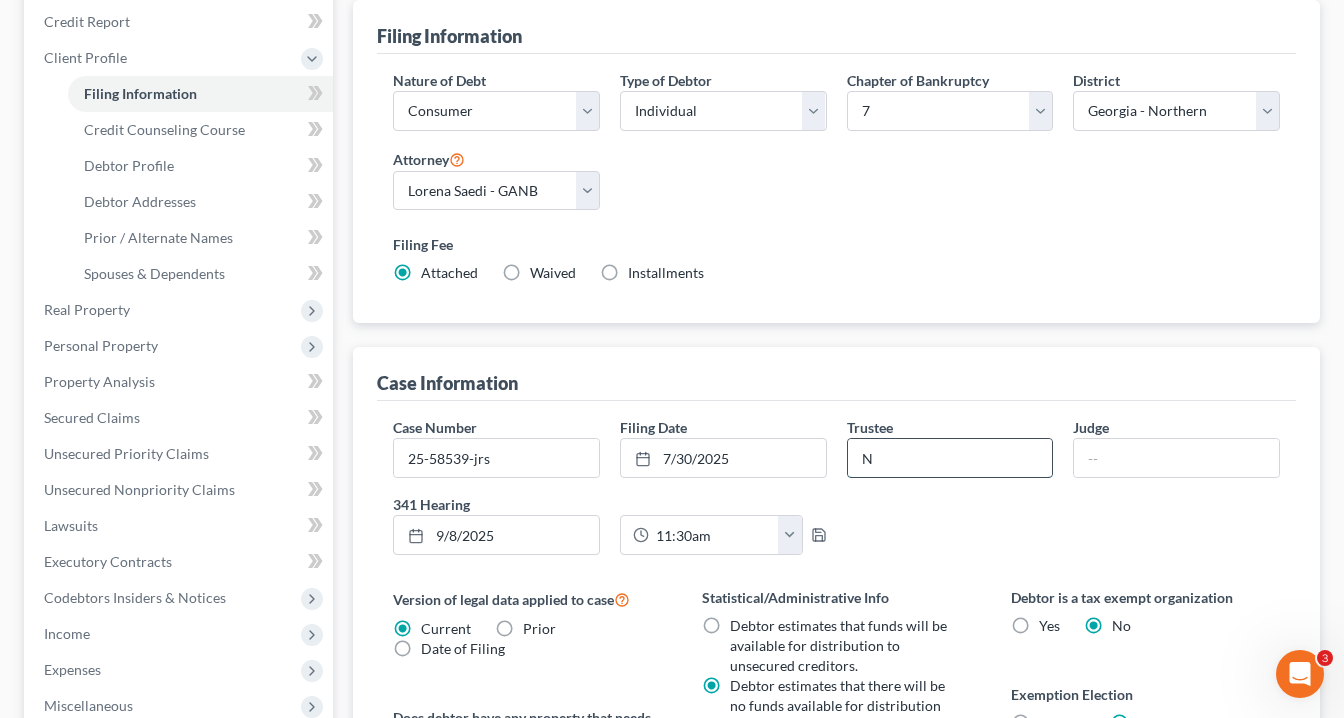type on "[FIRST_NAME] [INITIAL]. [LAST_NAME]" 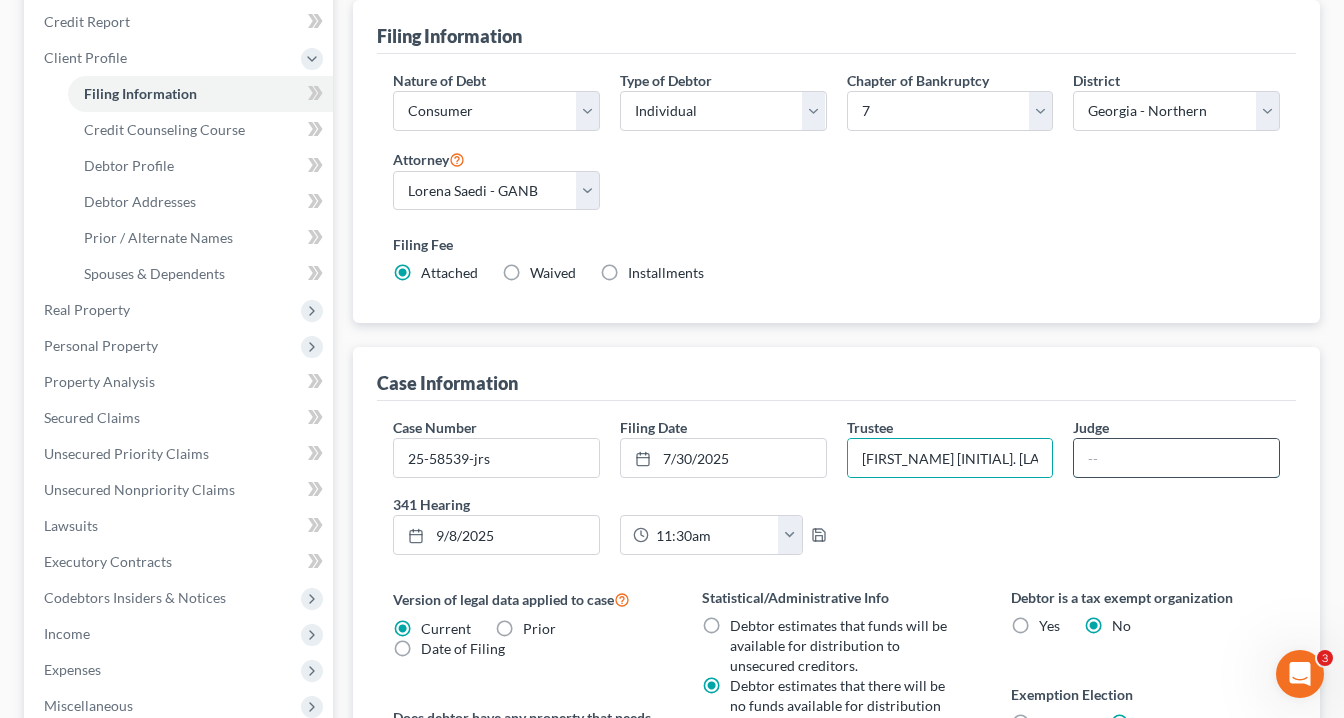 click at bounding box center [1176, 458] 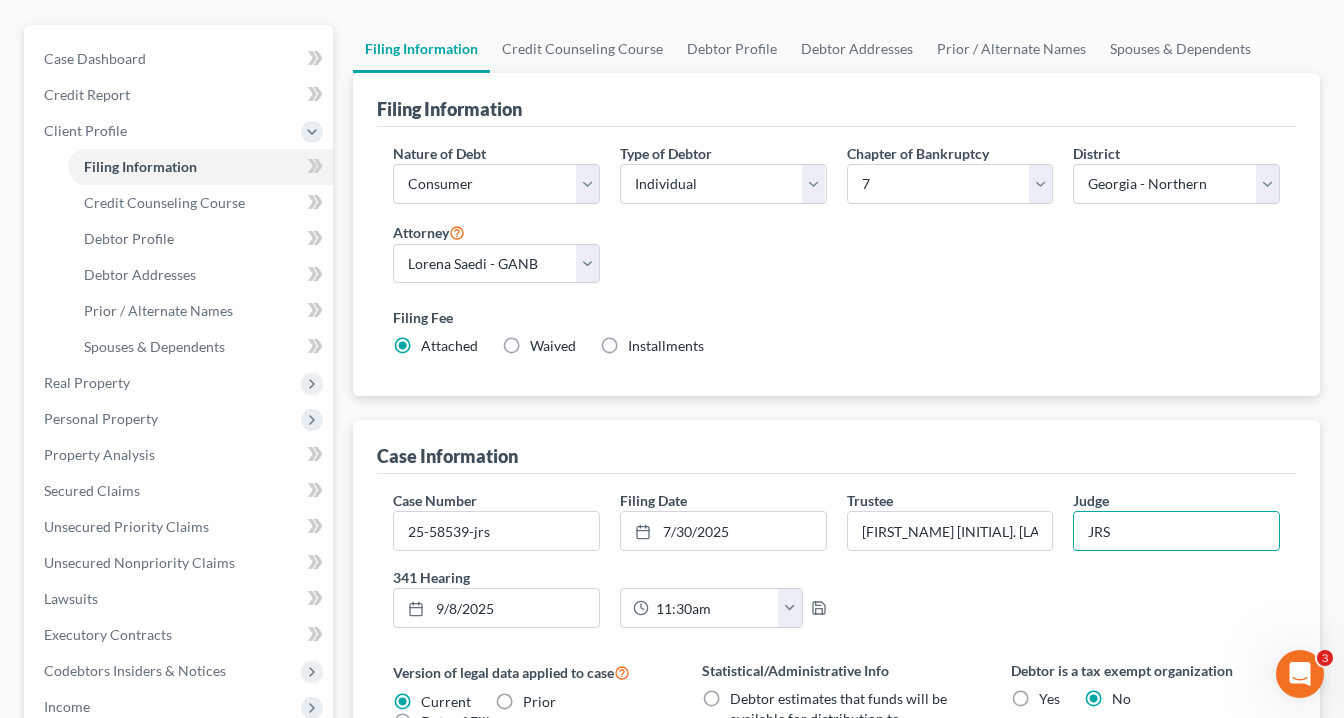 scroll, scrollTop: 0, scrollLeft: 0, axis: both 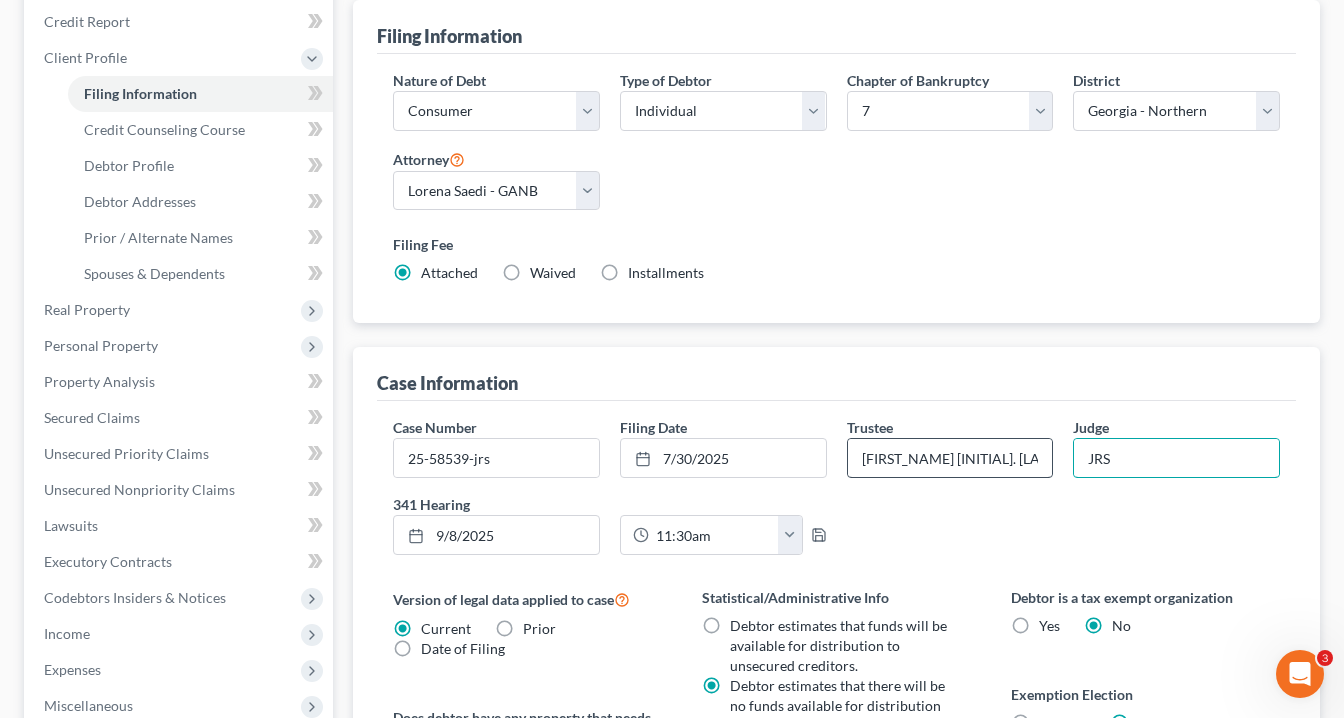 drag, startPoint x: 1129, startPoint y: 450, endPoint x: 995, endPoint y: 451, distance: 134.00374 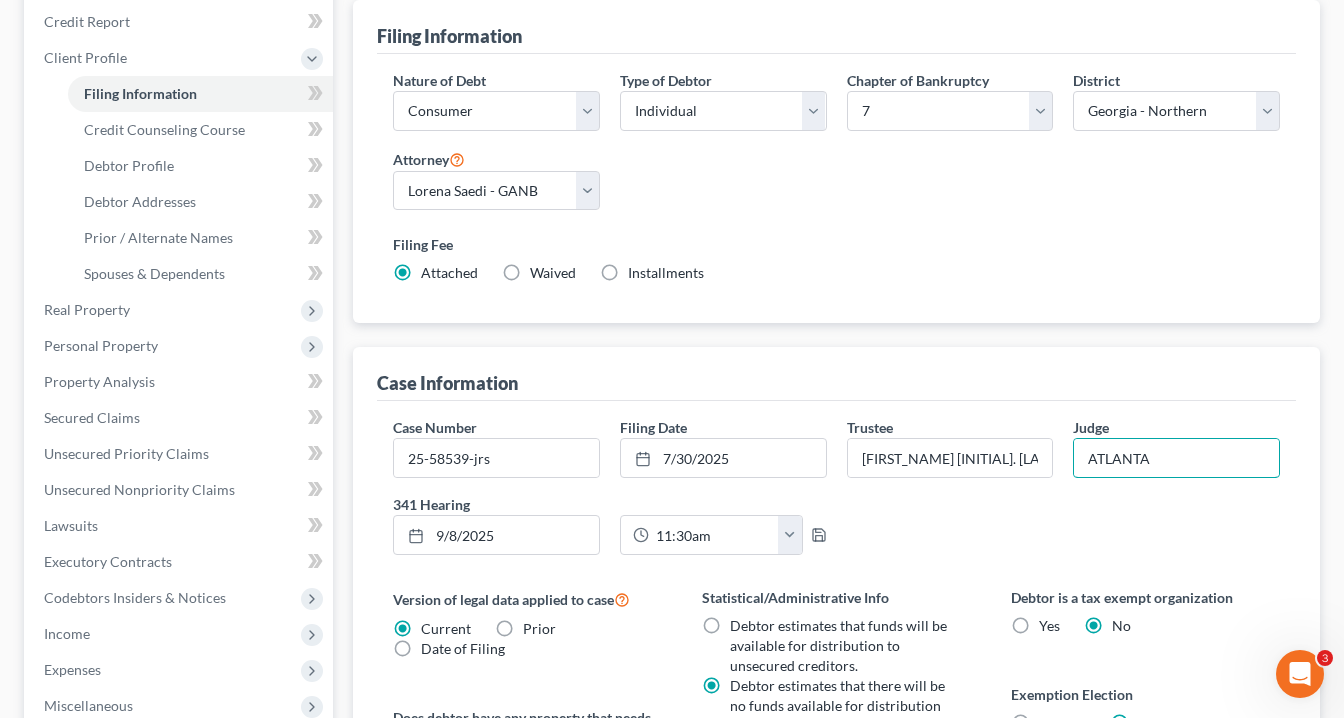 type on "ATLANTA" 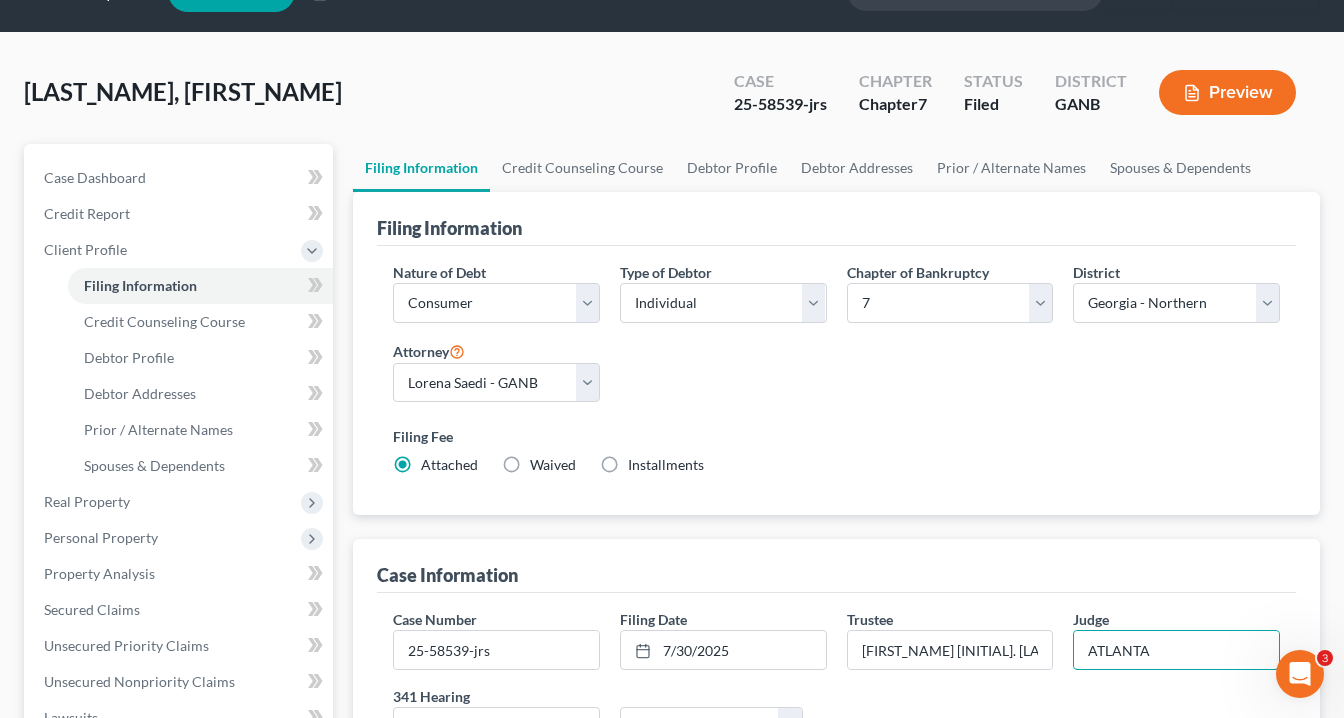 scroll, scrollTop: 0, scrollLeft: 0, axis: both 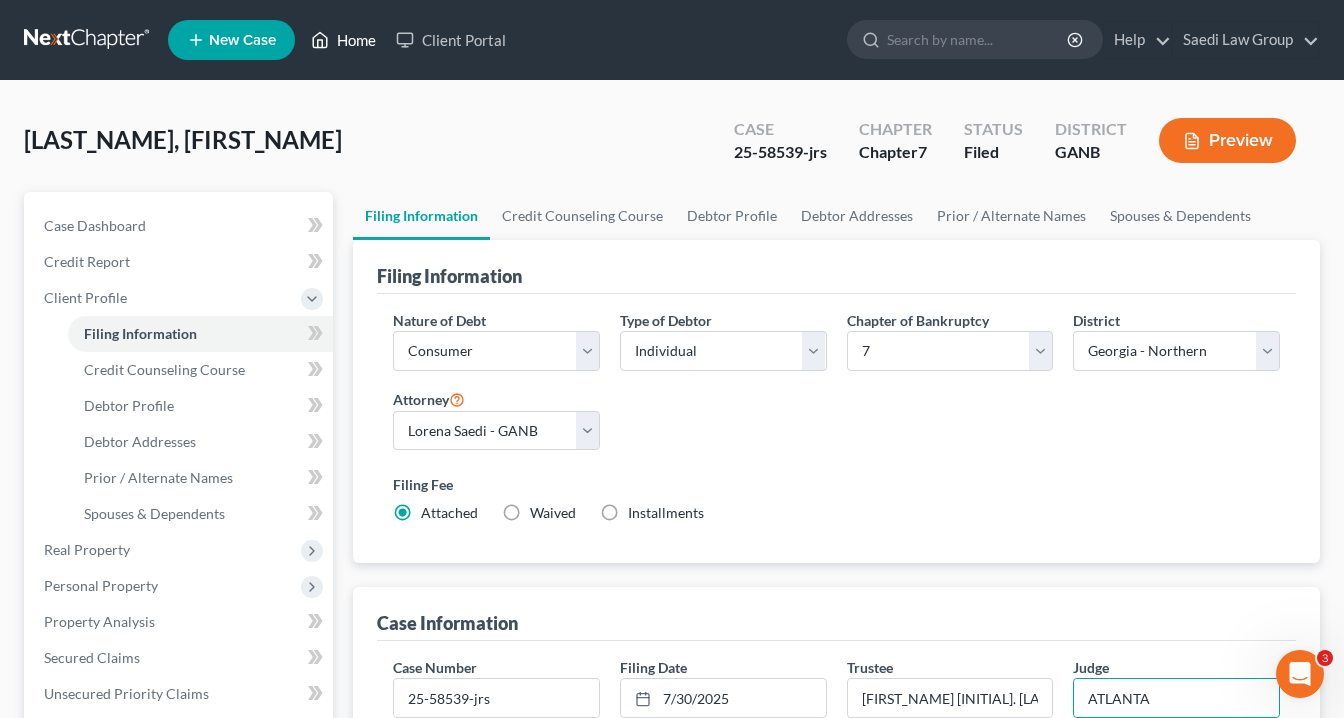 click on "Home" at bounding box center [343, 40] 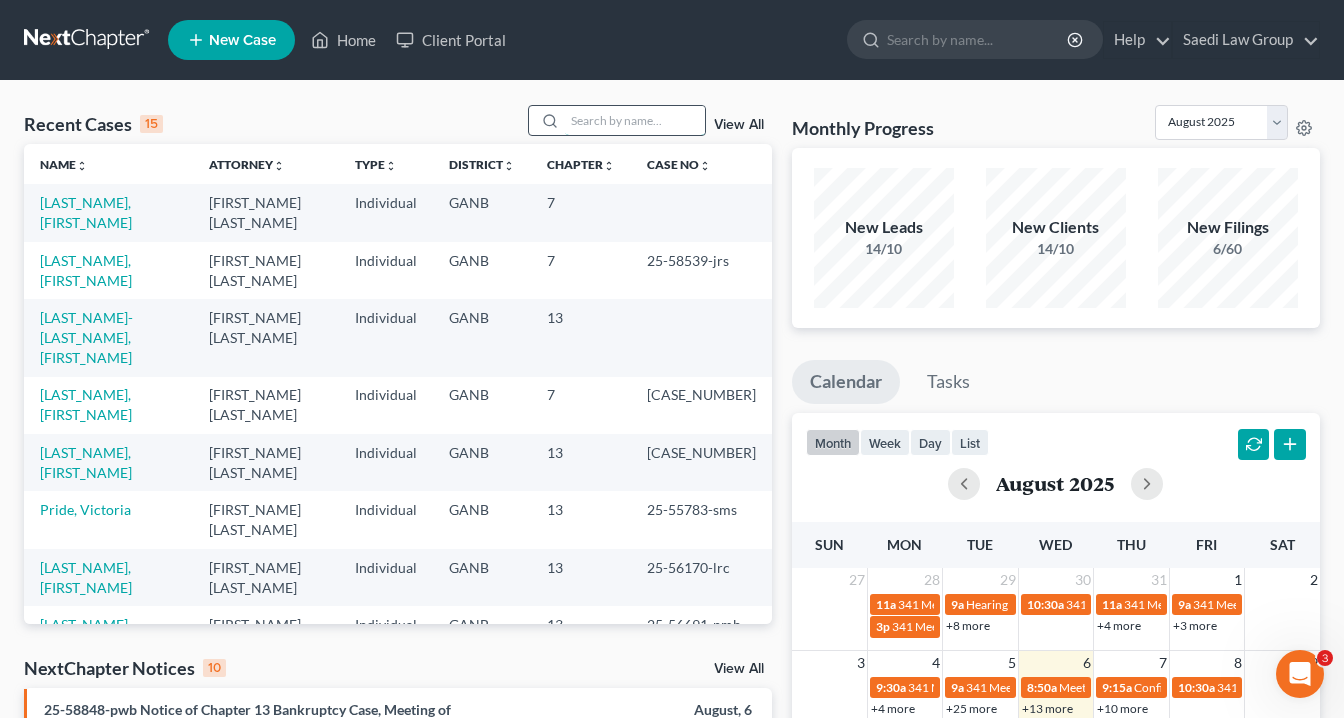 click at bounding box center (635, 120) 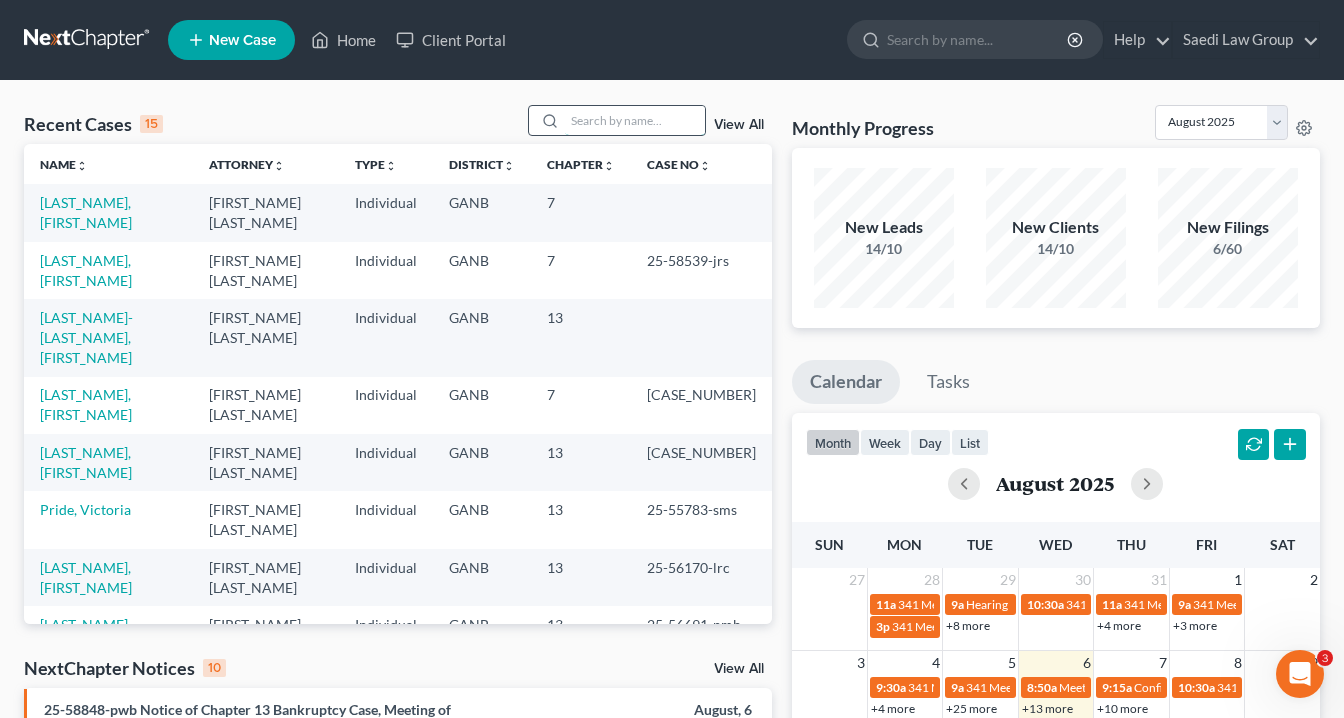 click at bounding box center [635, 120] 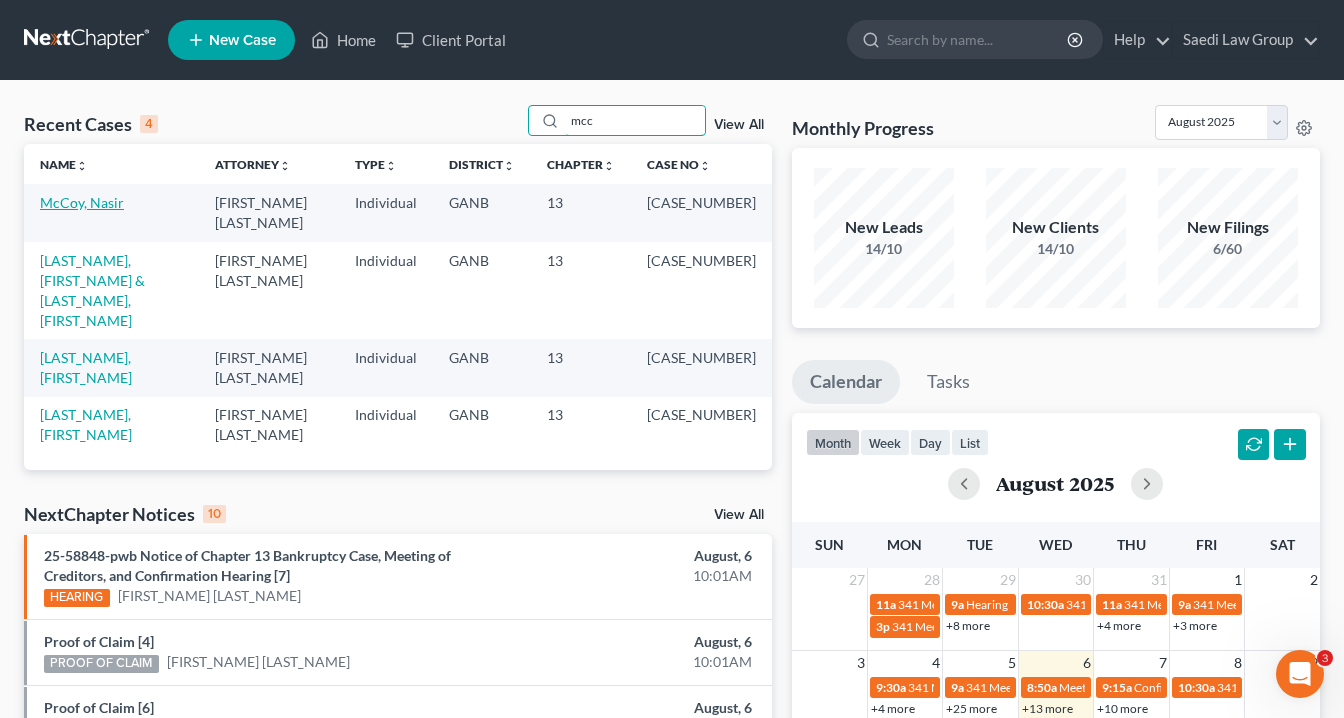 type on "mcc" 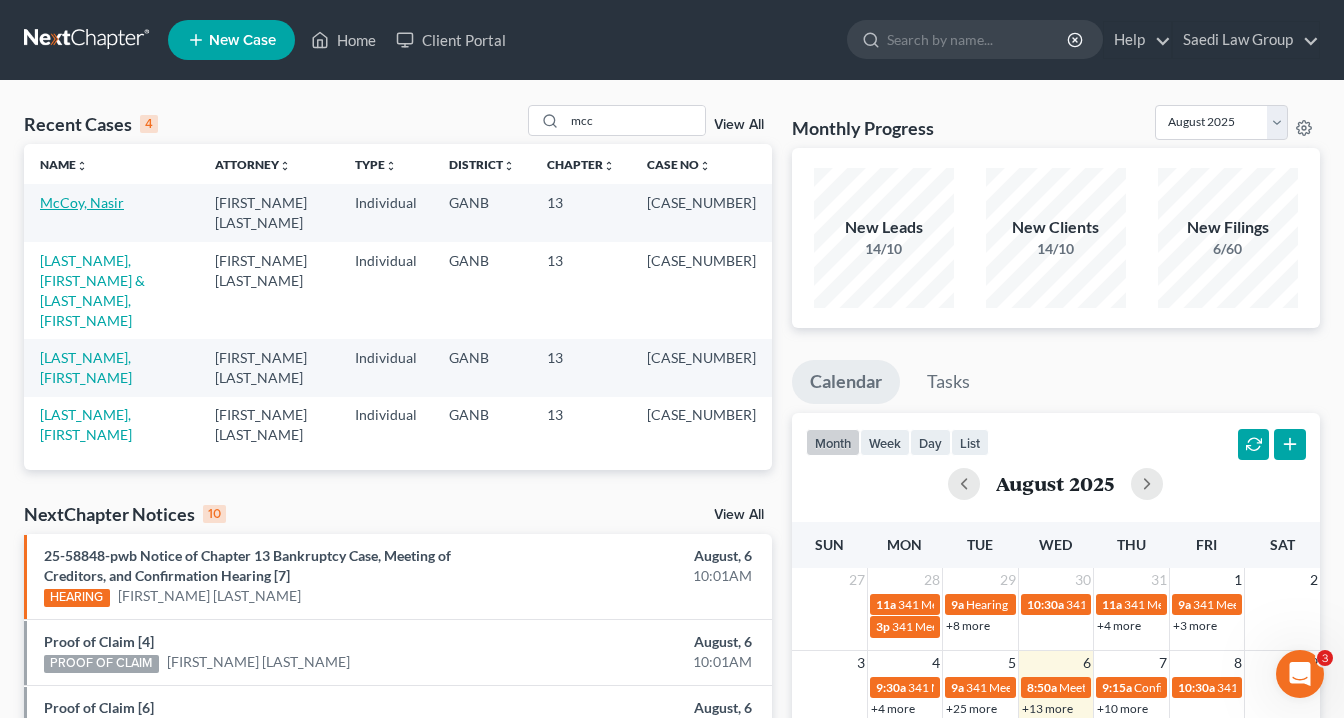 drag, startPoint x: 96, startPoint y: 200, endPoint x: 109, endPoint y: 195, distance: 13.928389 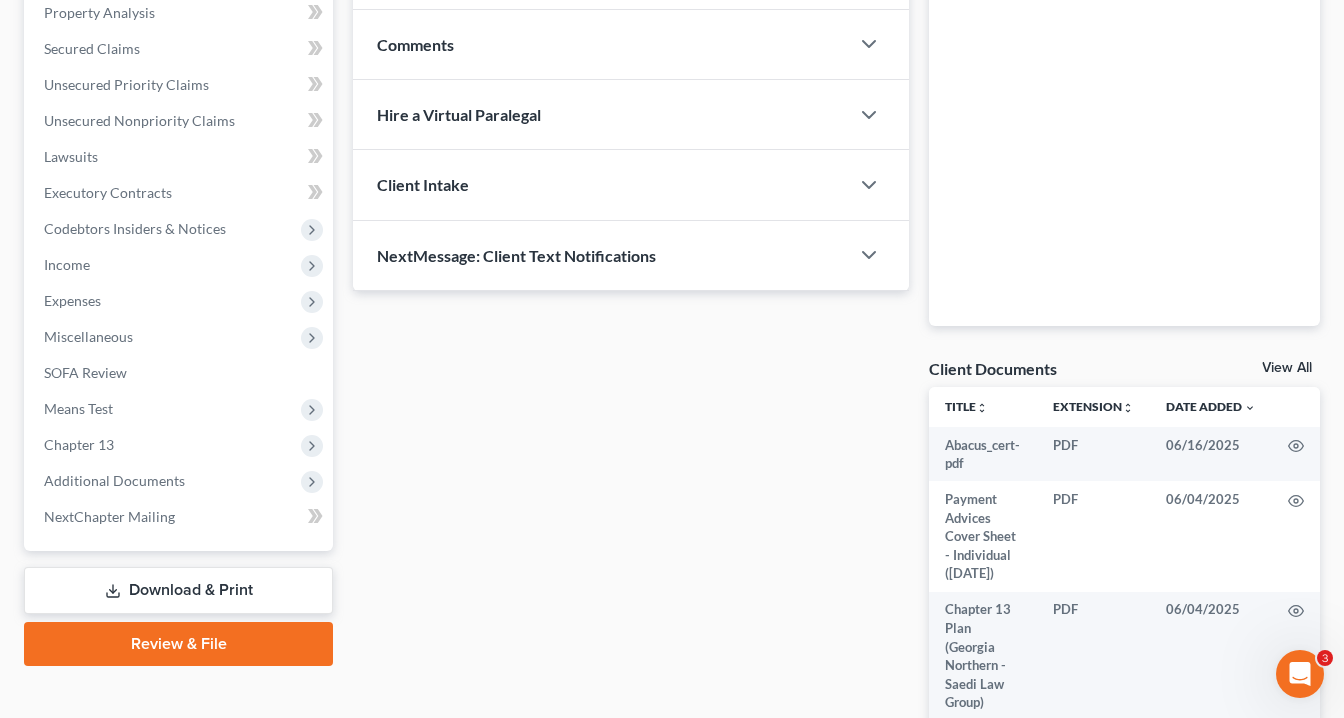 scroll, scrollTop: 480, scrollLeft: 0, axis: vertical 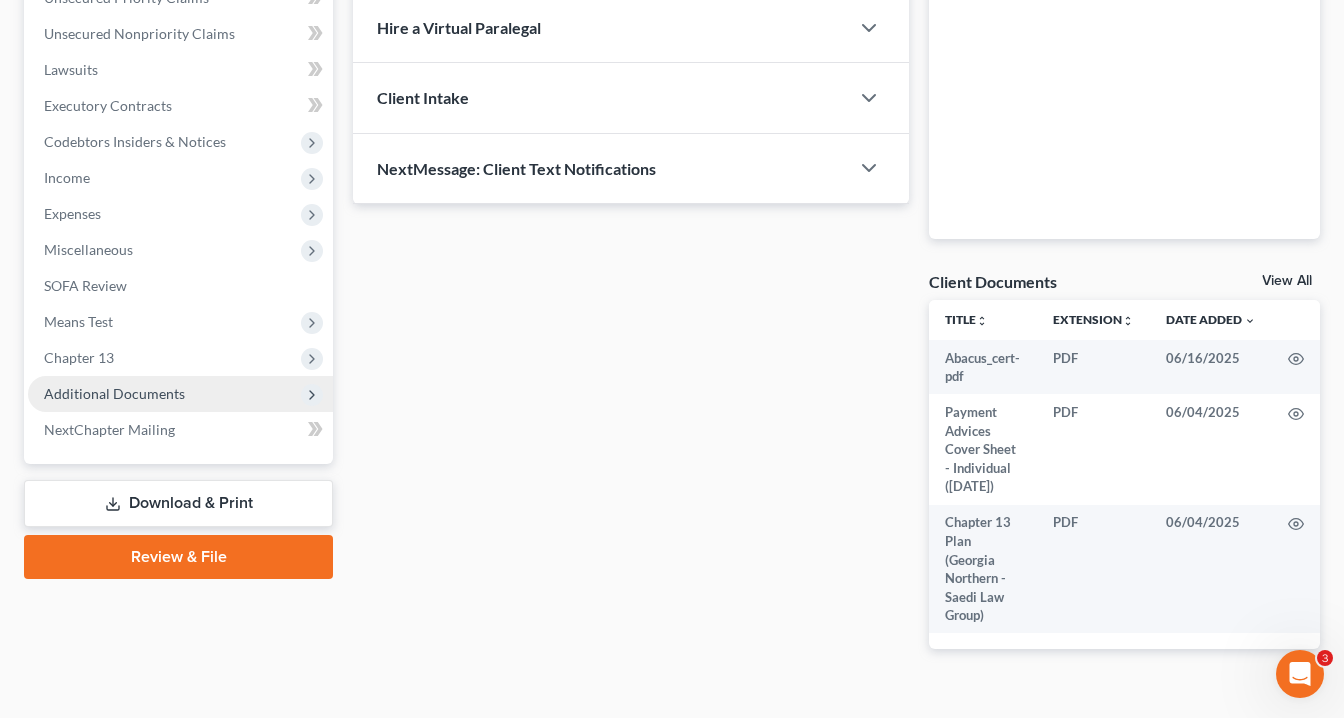 click on "Additional Documents" at bounding box center [114, 393] 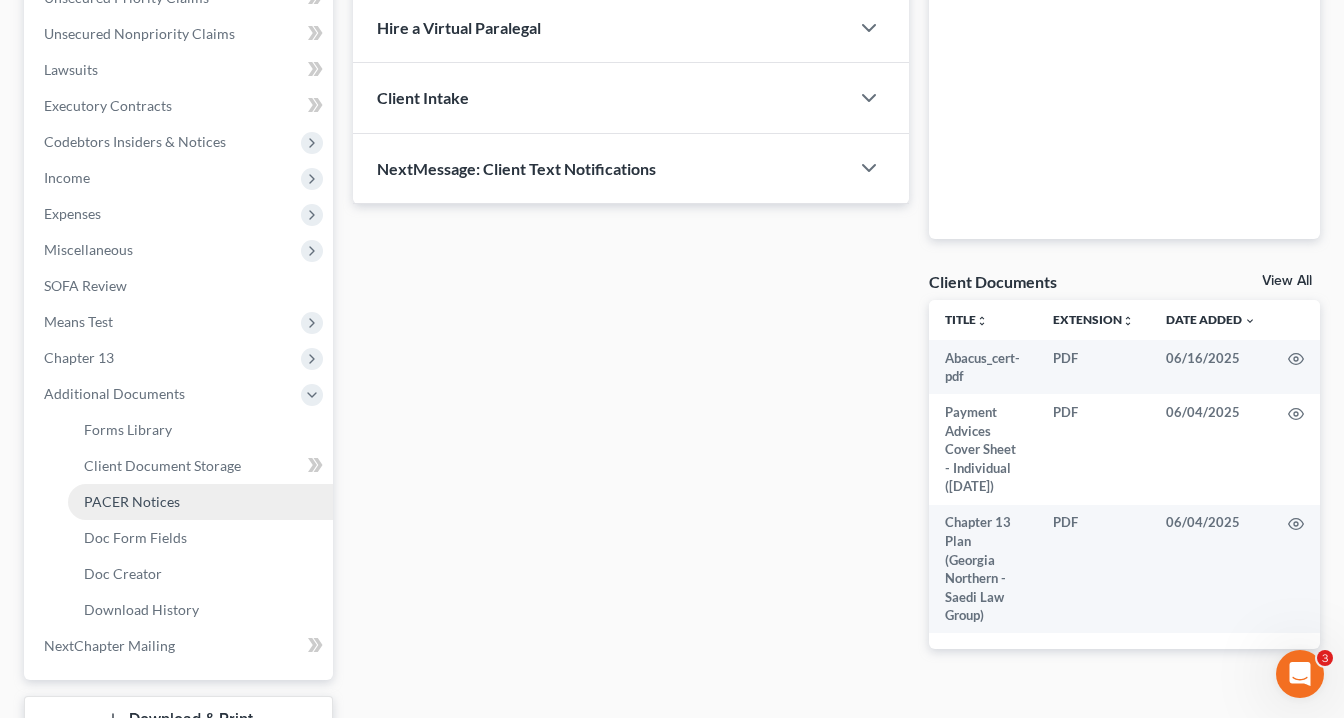 click on "PACER Notices" at bounding box center (132, 501) 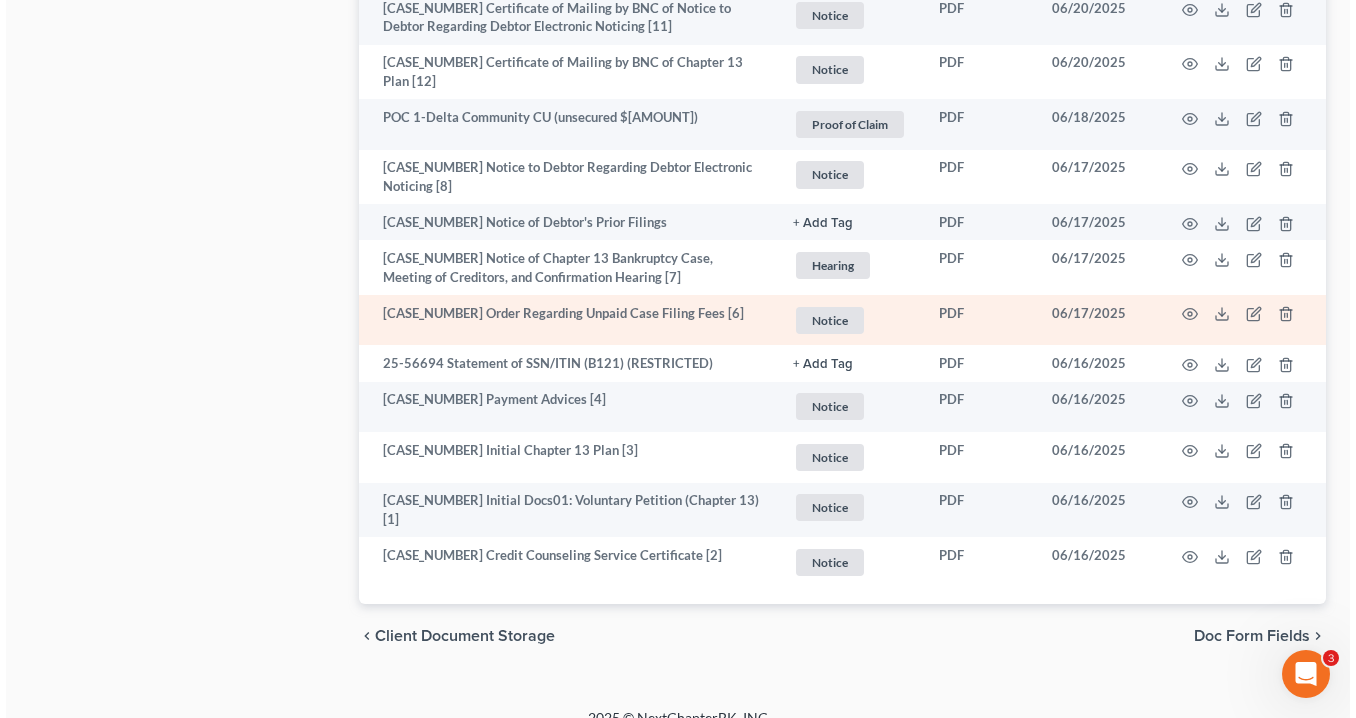 scroll, scrollTop: 1440, scrollLeft: 0, axis: vertical 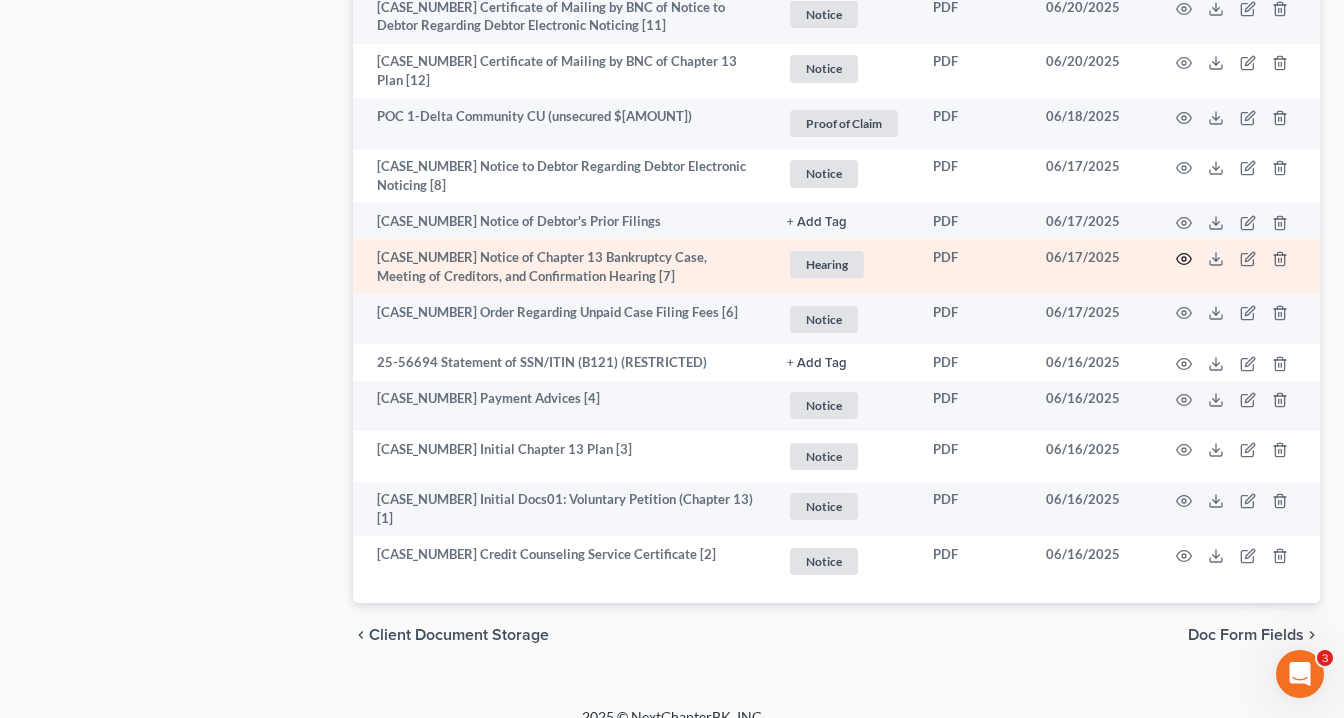 click 